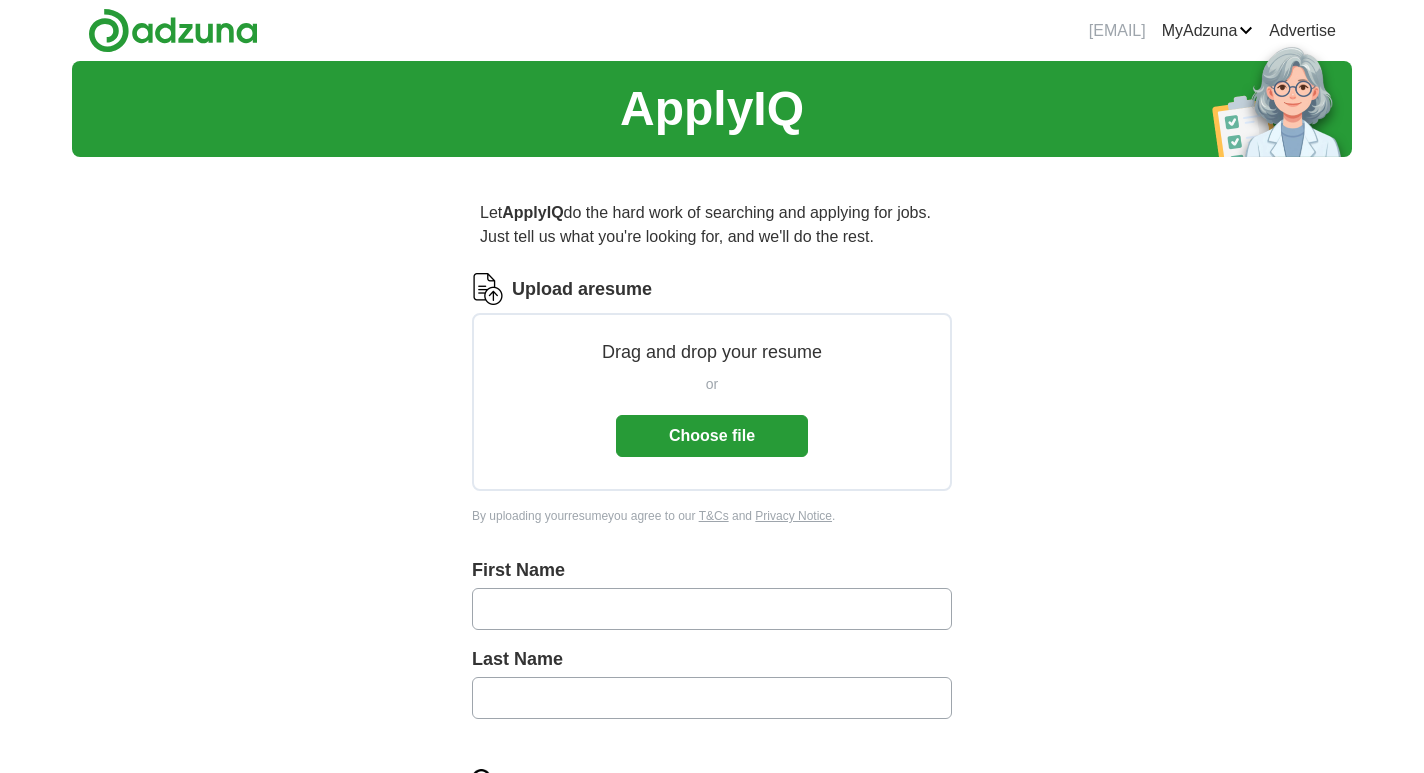 scroll, scrollTop: 0, scrollLeft: 0, axis: both 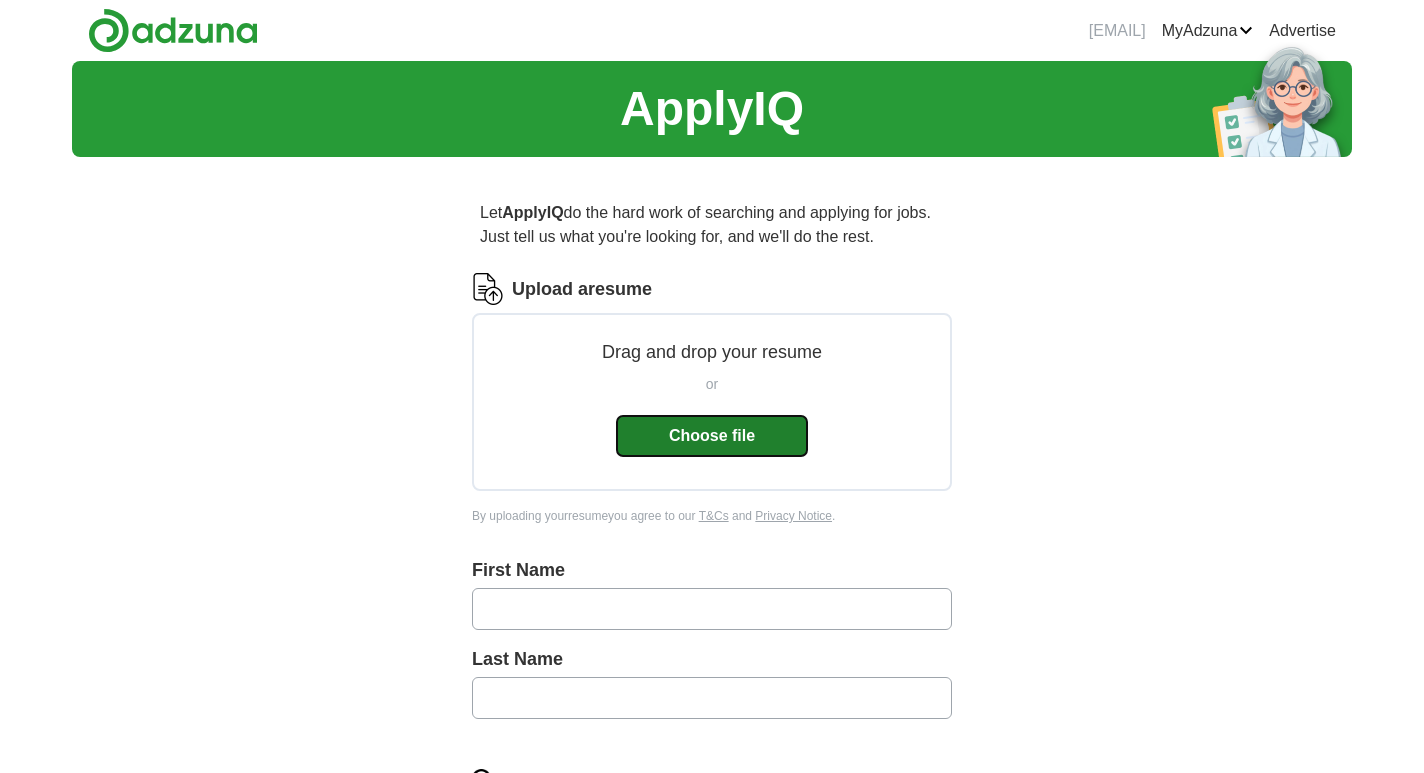 click on "Choose file" at bounding box center (712, 436) 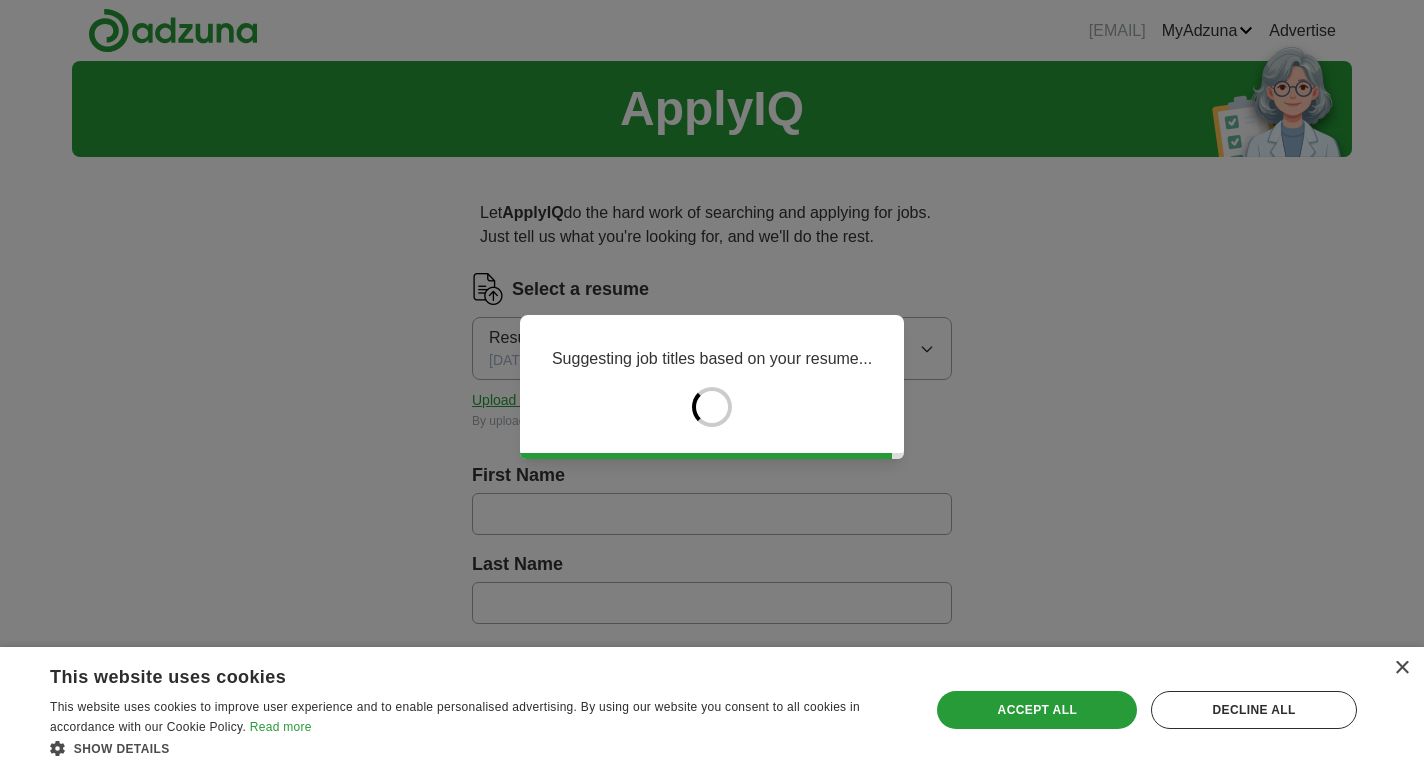 type on "***" 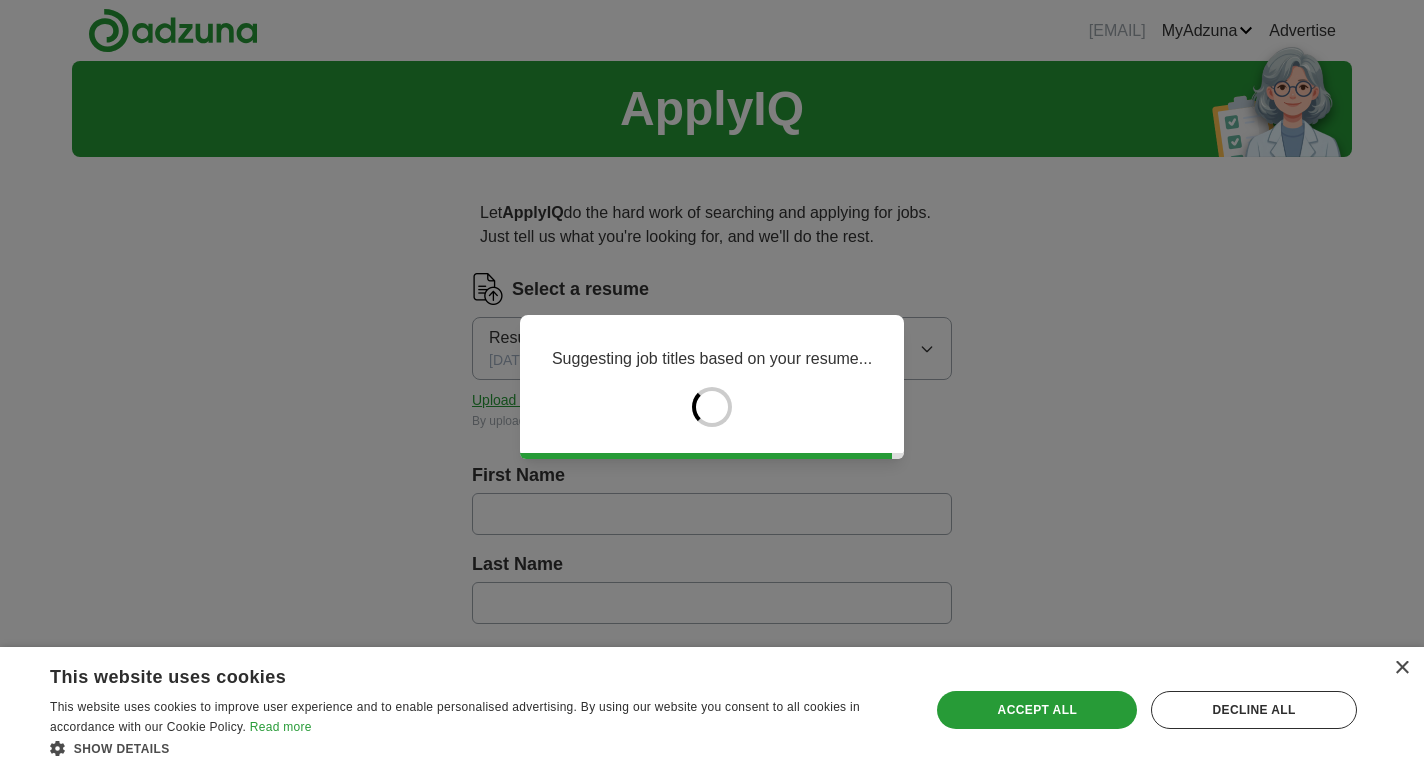 type on "*****" 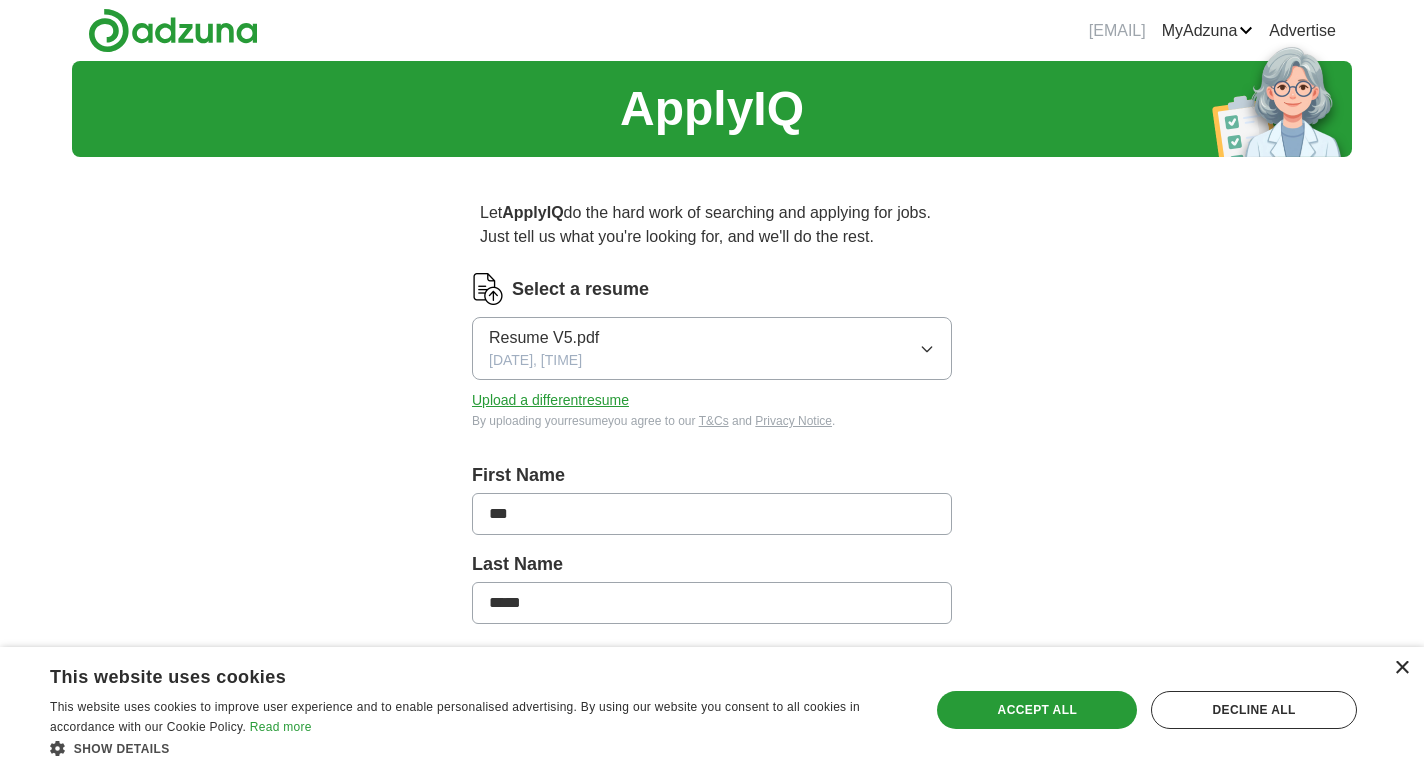 click on "×" at bounding box center [1401, 668] 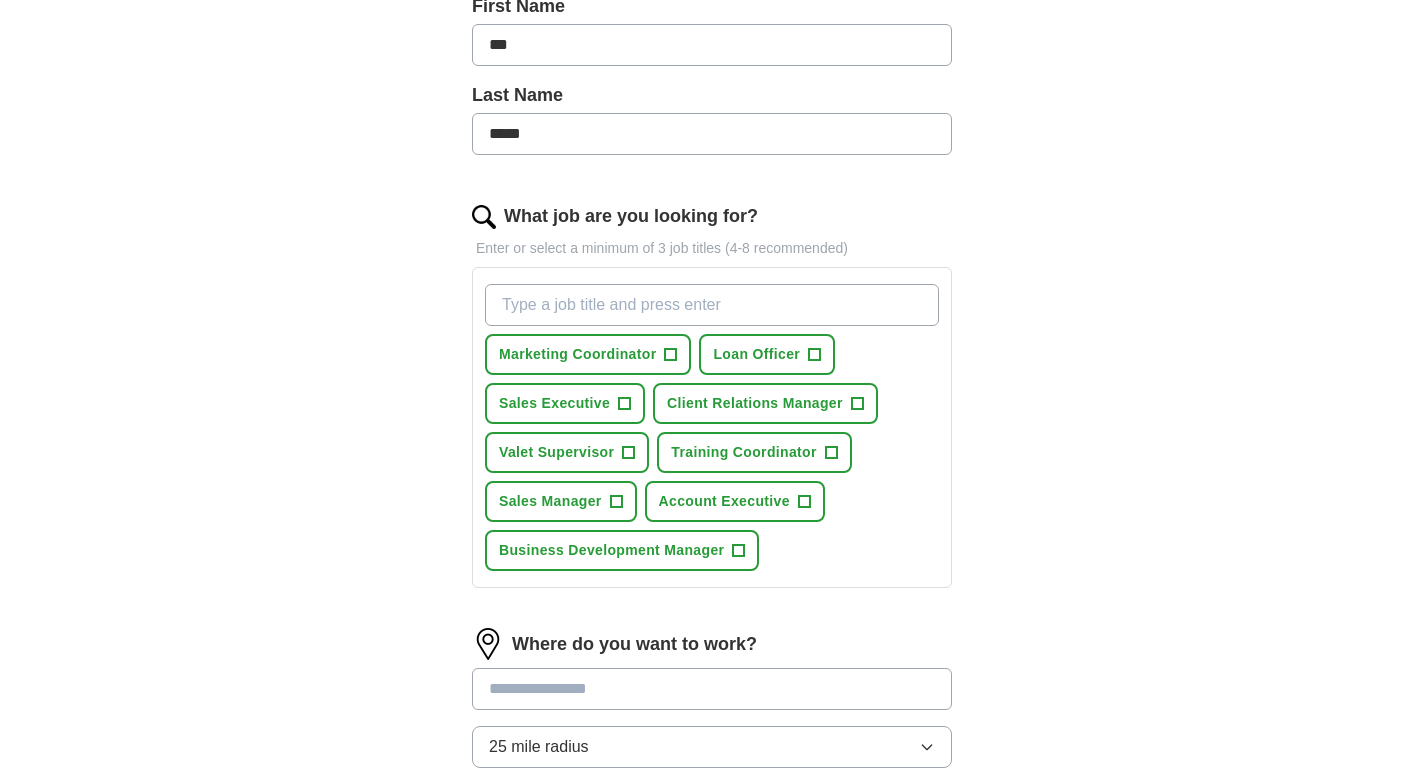 scroll, scrollTop: 466, scrollLeft: 0, axis: vertical 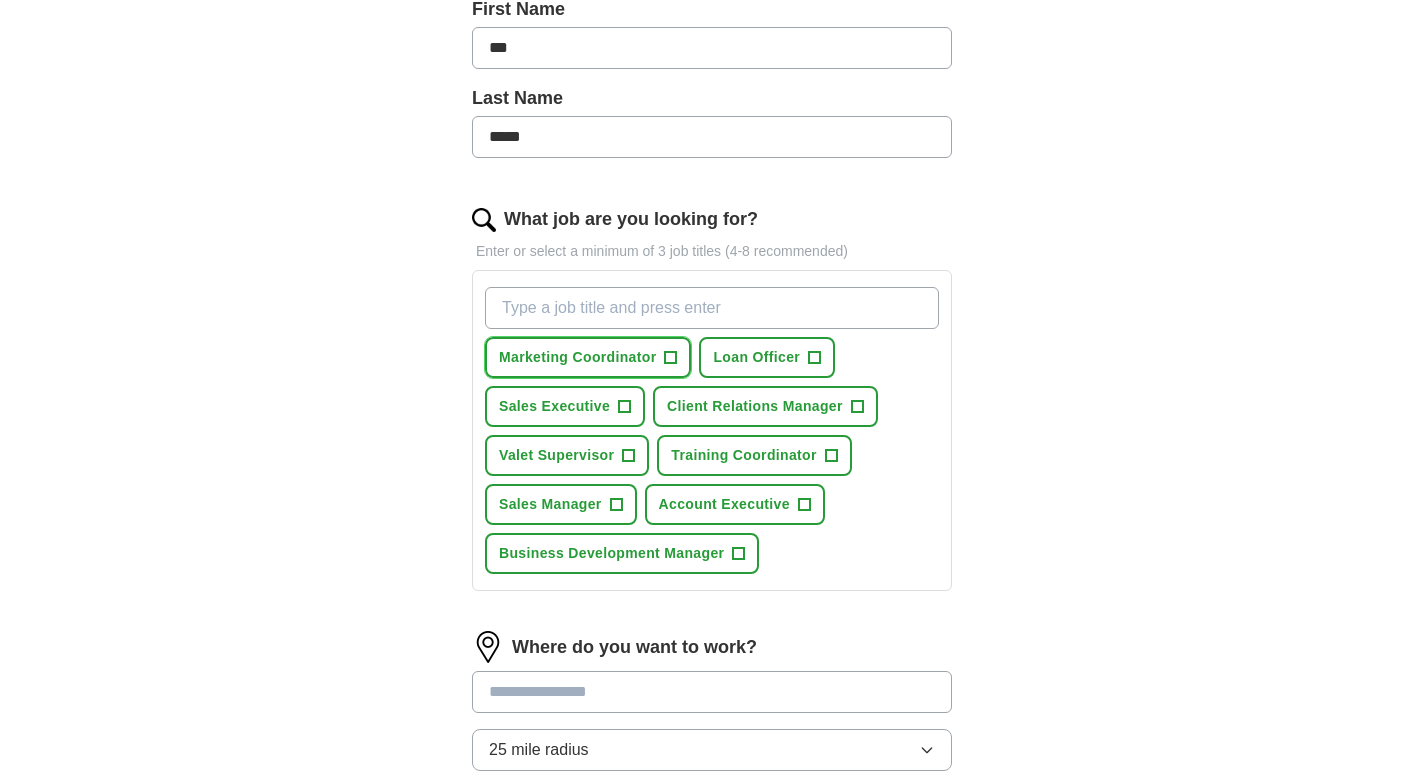 click on "Marketing Coordinator" at bounding box center [577, 357] 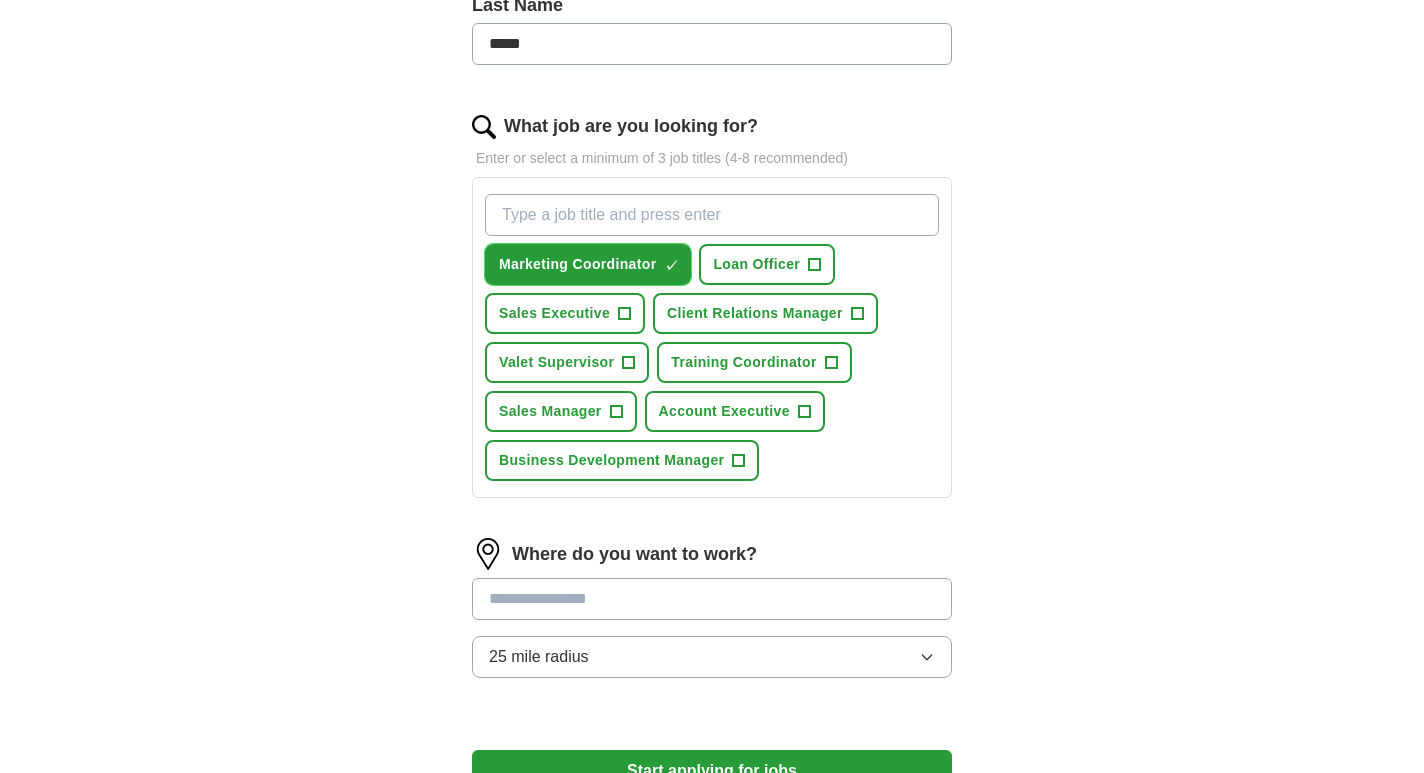 scroll, scrollTop: 560, scrollLeft: 0, axis: vertical 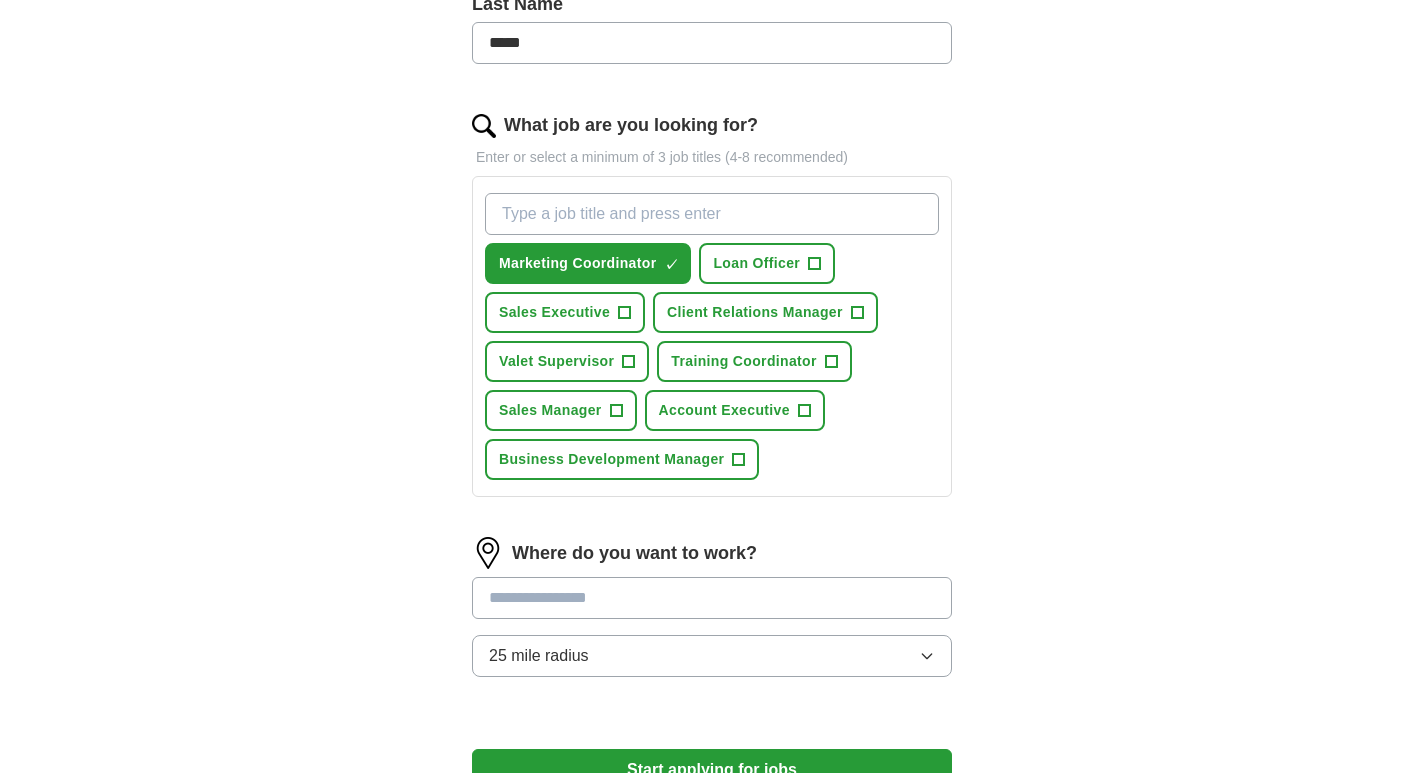 click at bounding box center [712, 598] 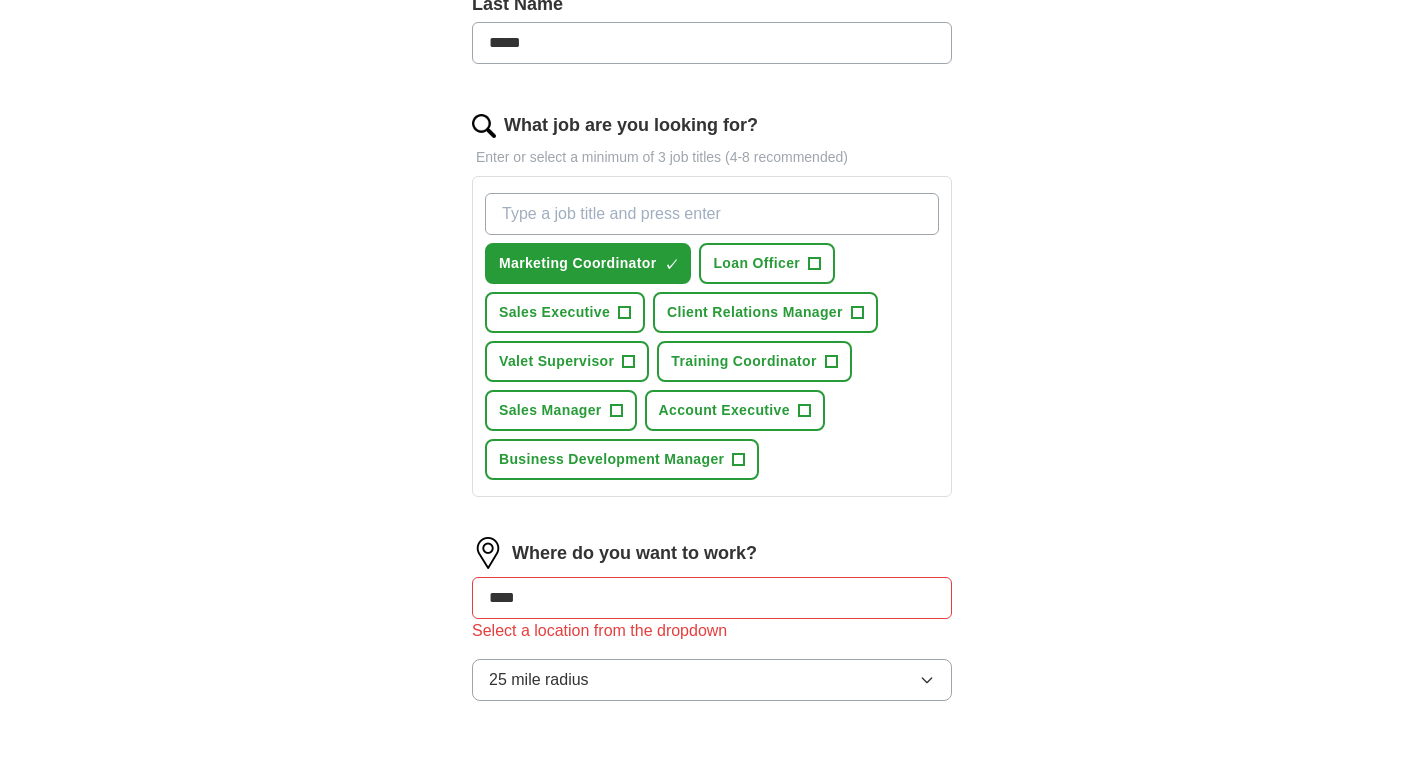 type on "*****" 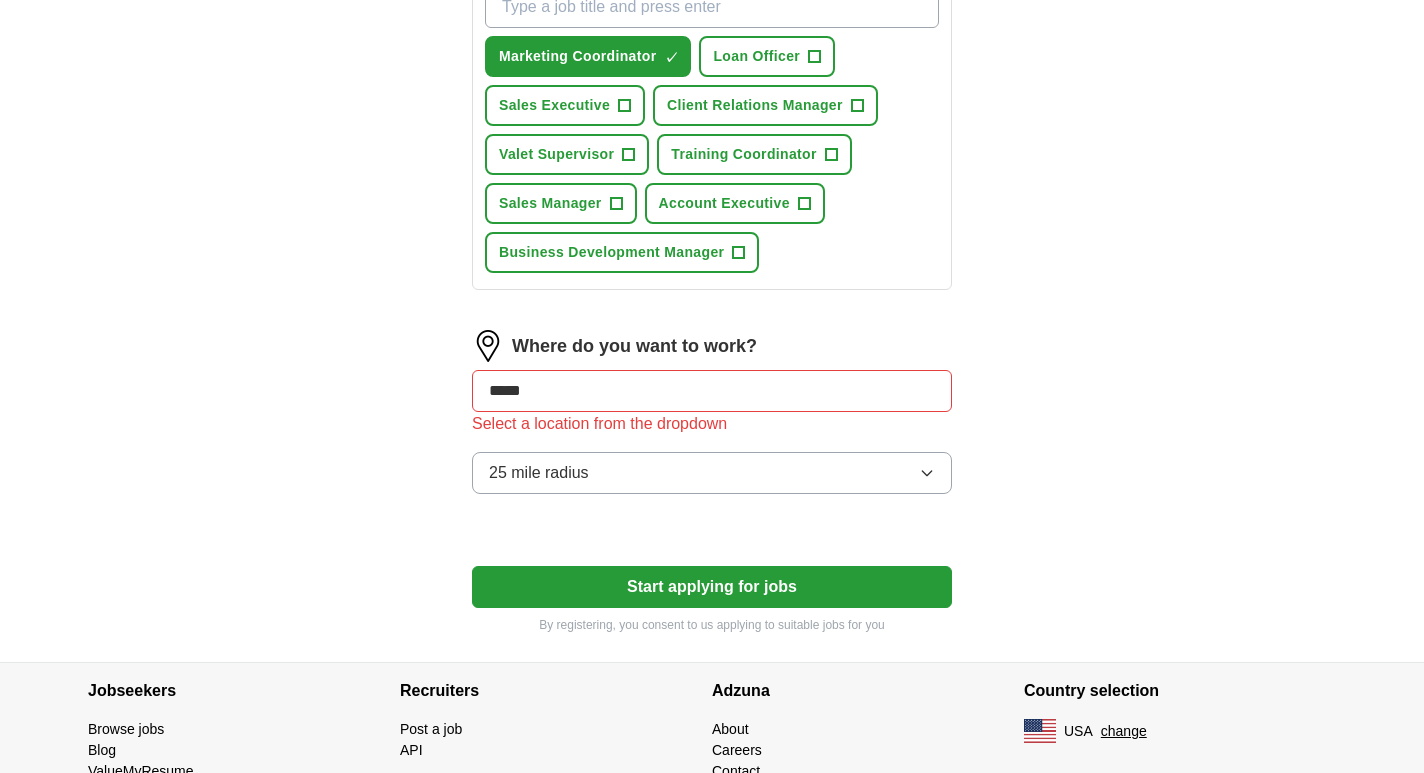 scroll, scrollTop: 858, scrollLeft: 0, axis: vertical 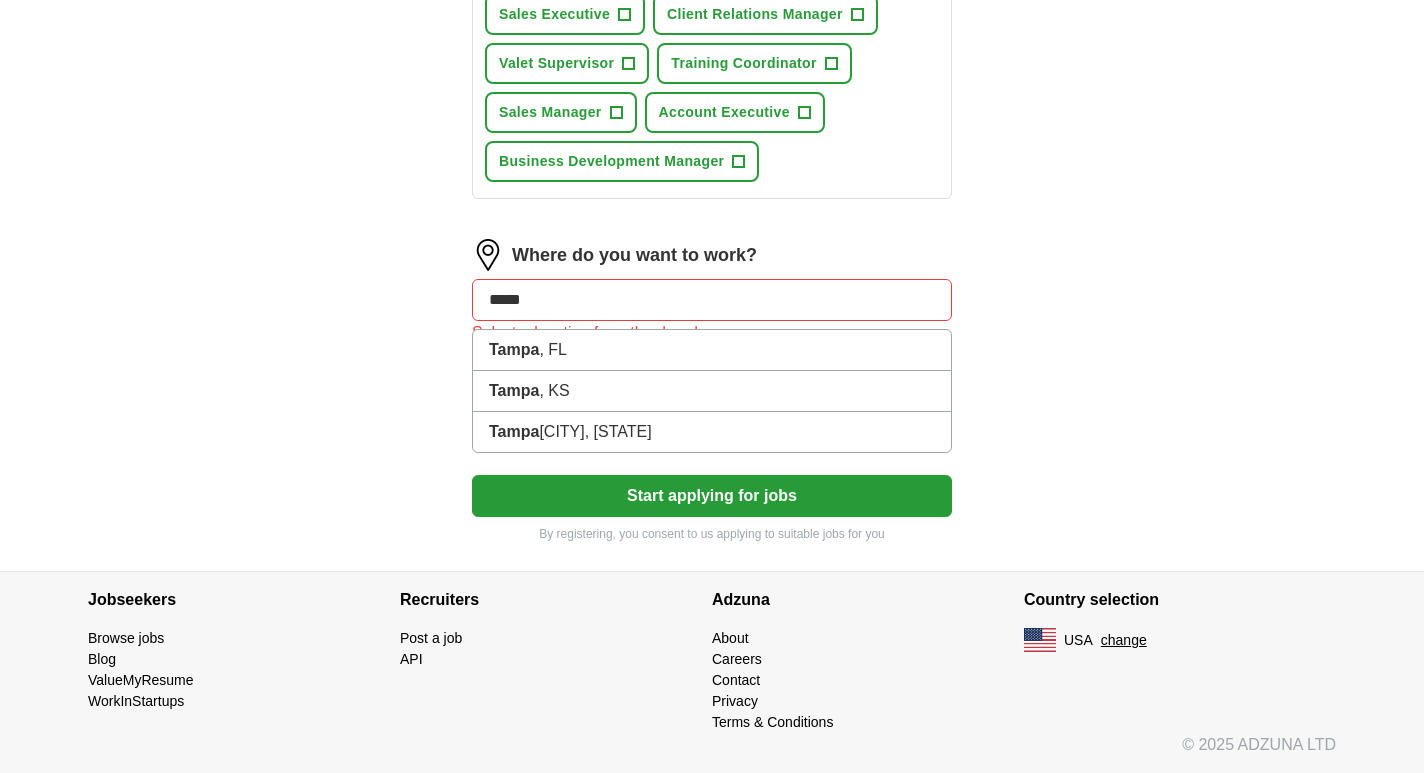 click on "*****" at bounding box center (712, 300) 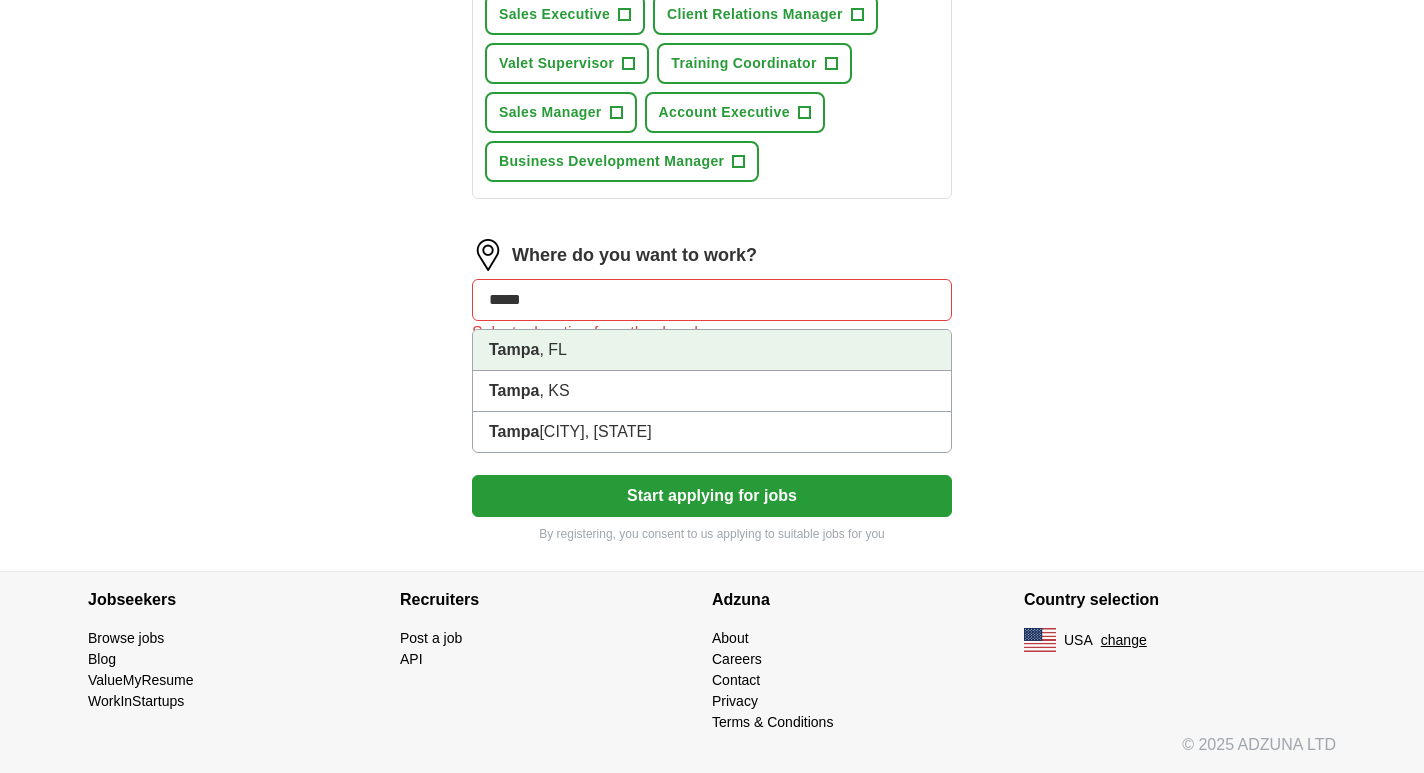 click on "[CITY] , [STATE]" at bounding box center (712, 350) 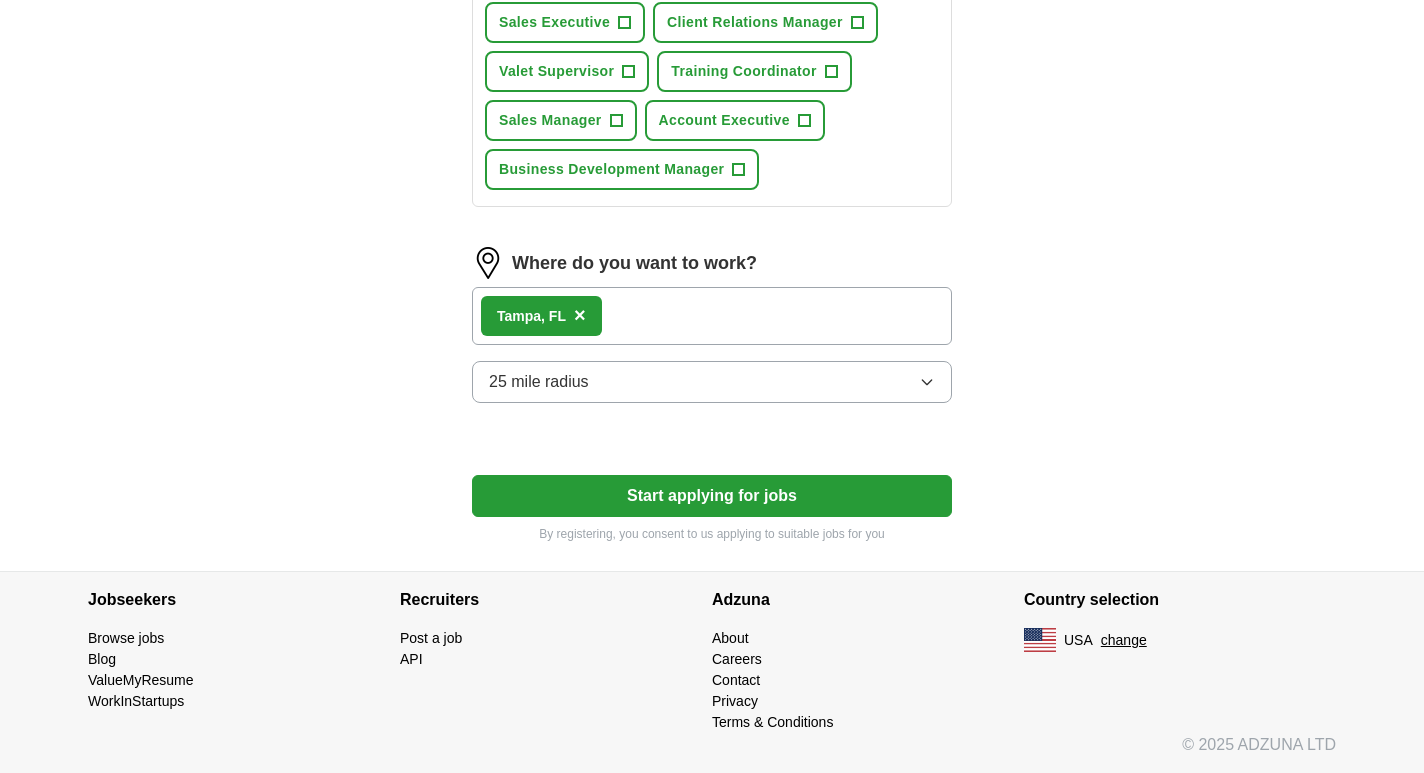 scroll, scrollTop: 850, scrollLeft: 0, axis: vertical 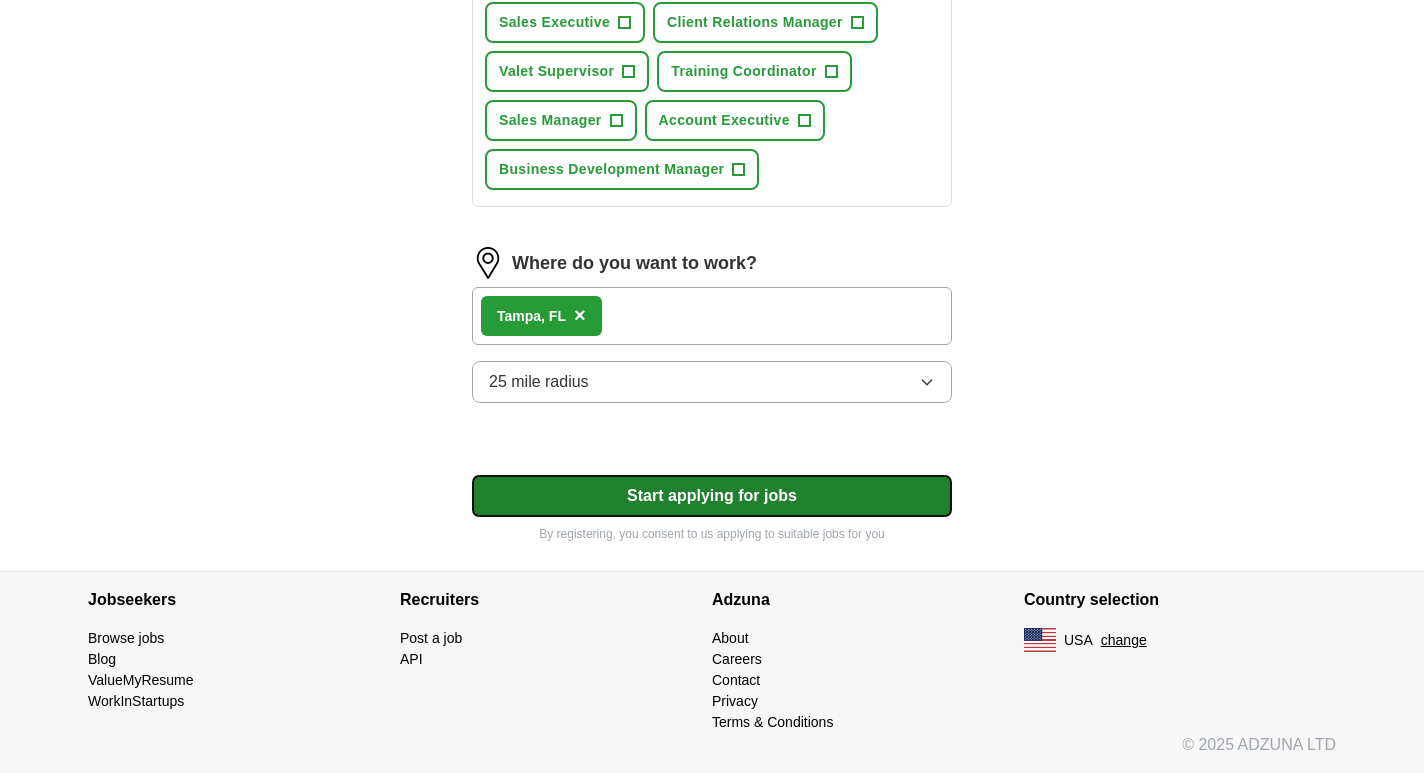 click on "Start applying for jobs" at bounding box center (712, 496) 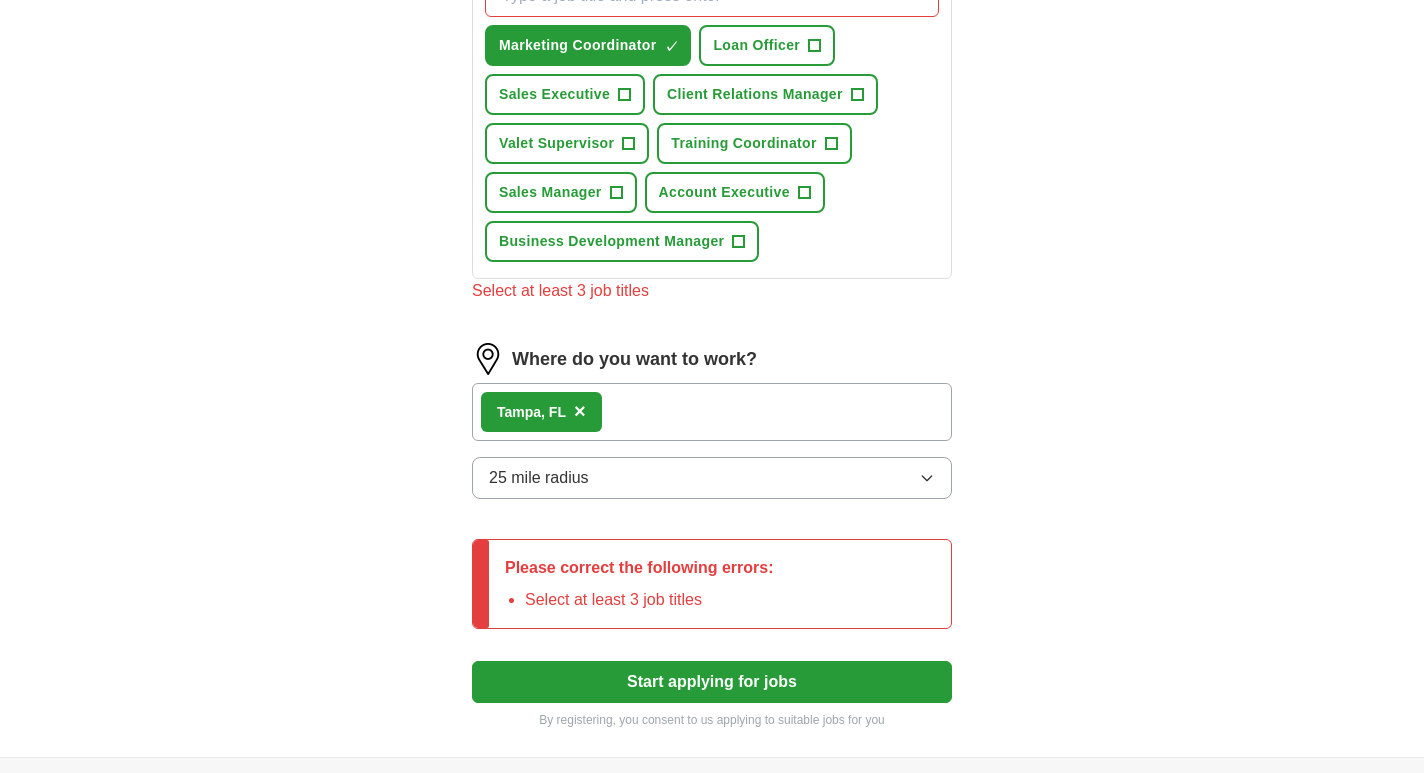 scroll, scrollTop: 783, scrollLeft: 0, axis: vertical 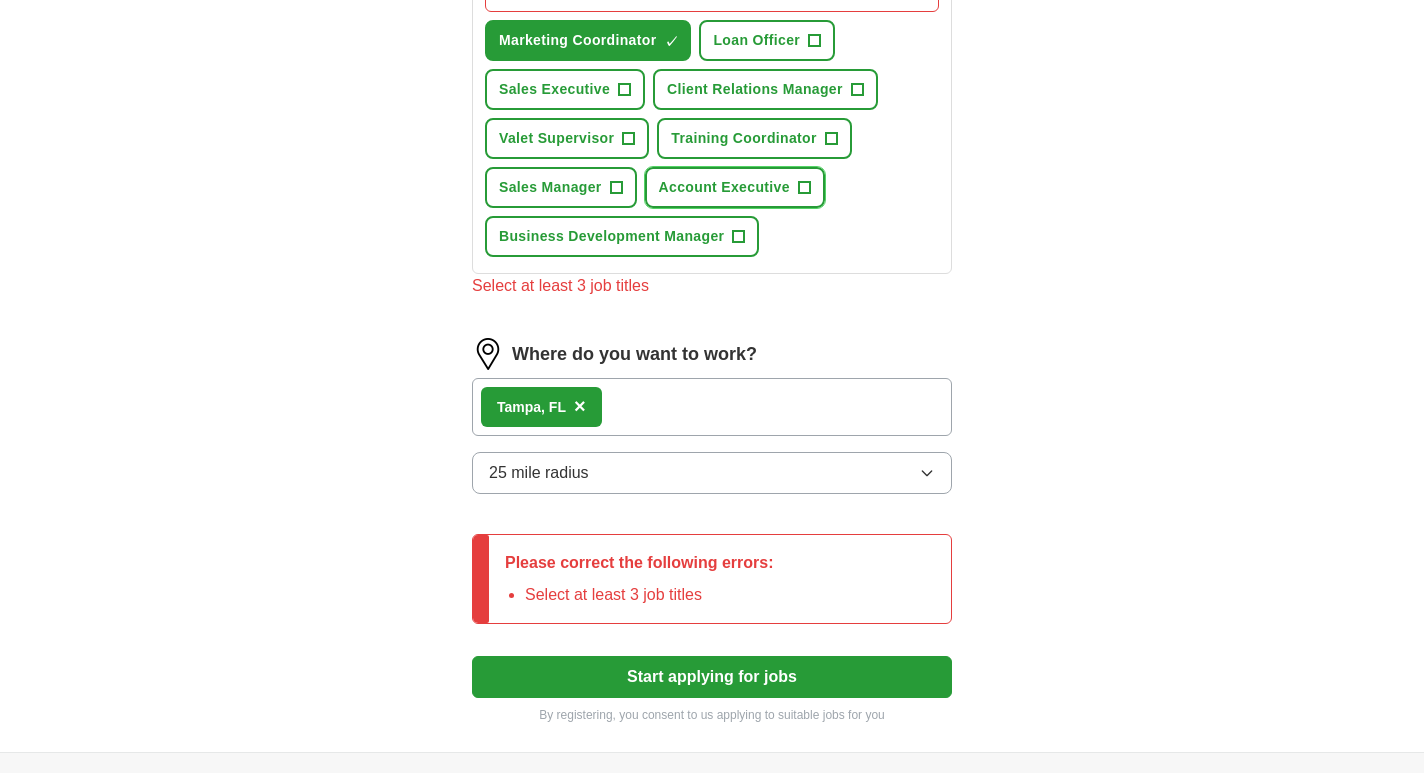 click on "Account Executive" at bounding box center (724, 187) 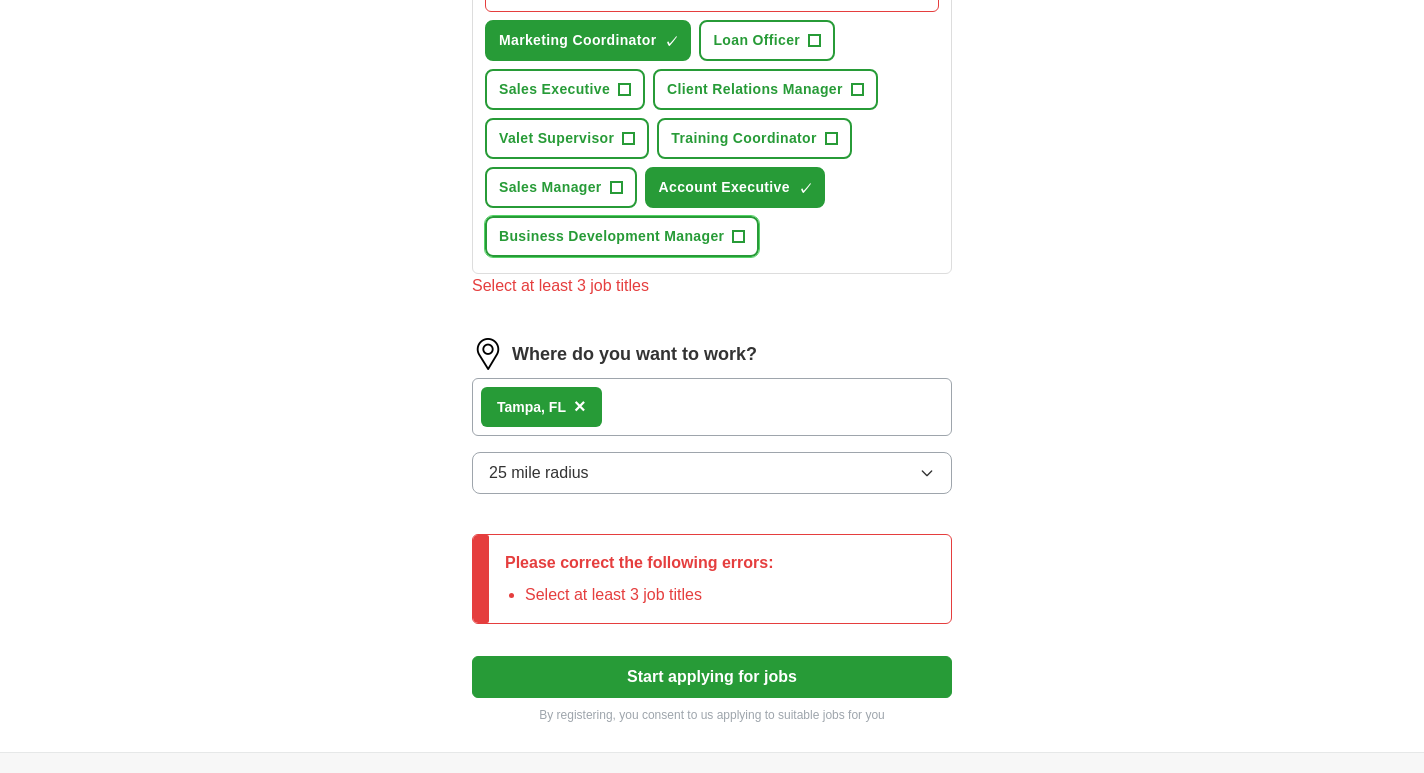 click on "Business Development Manager" at bounding box center (611, 236) 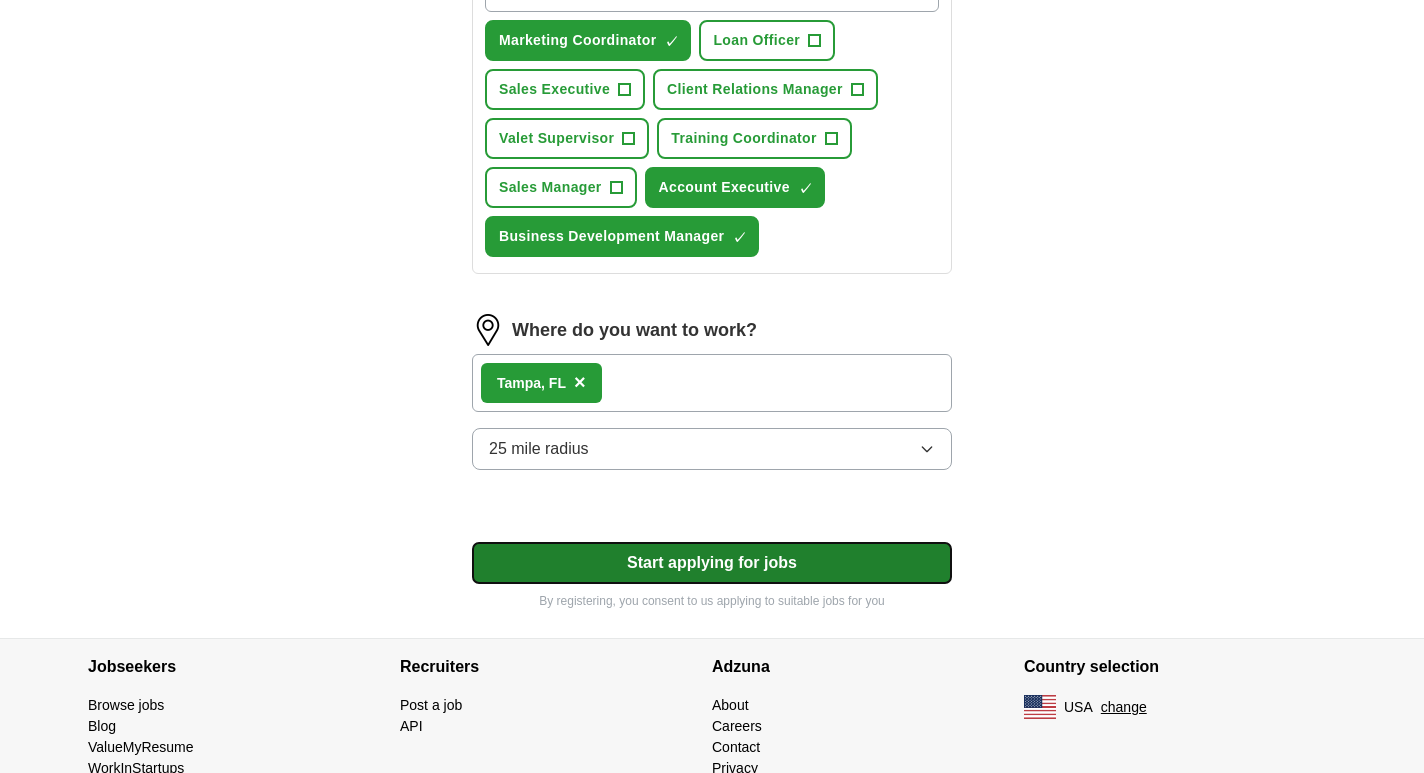click on "Start applying for jobs" at bounding box center [712, 563] 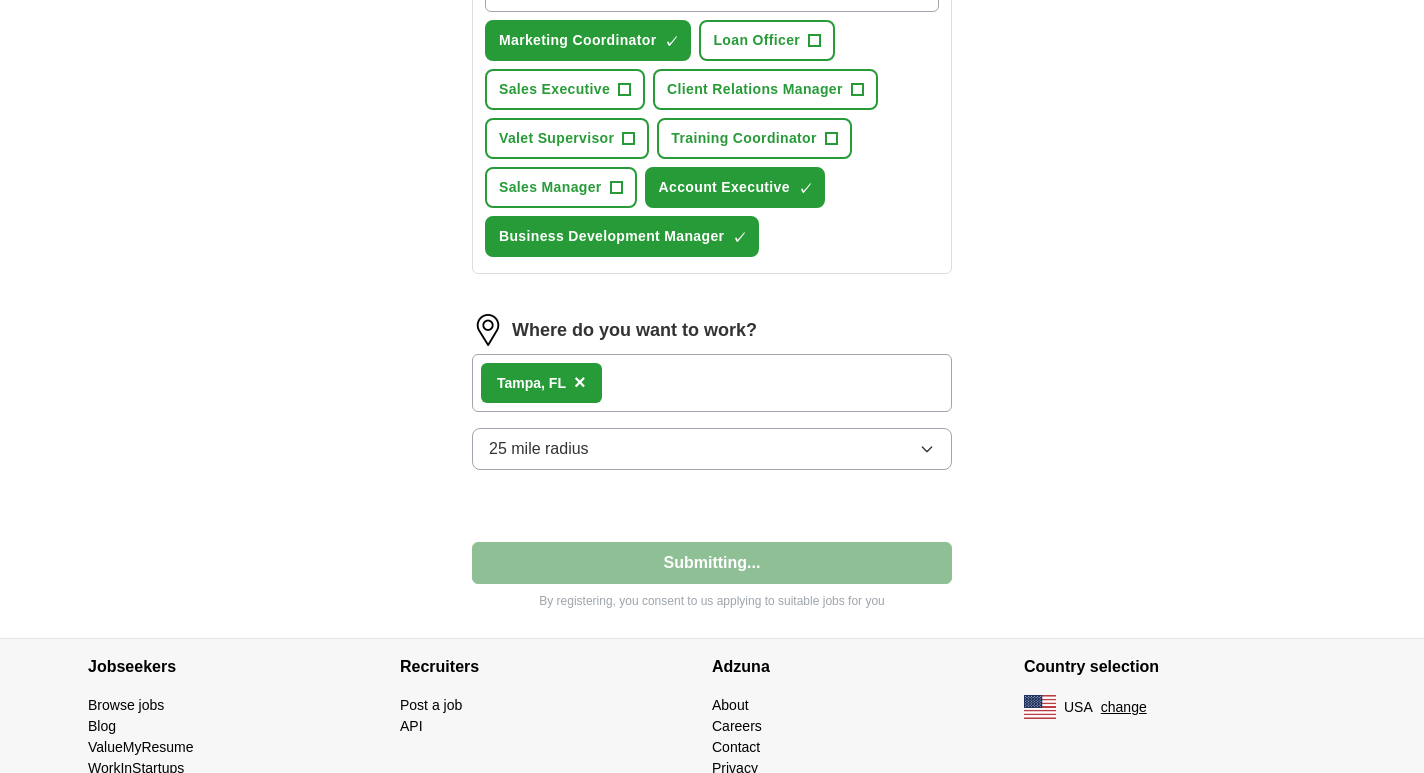 select on "**" 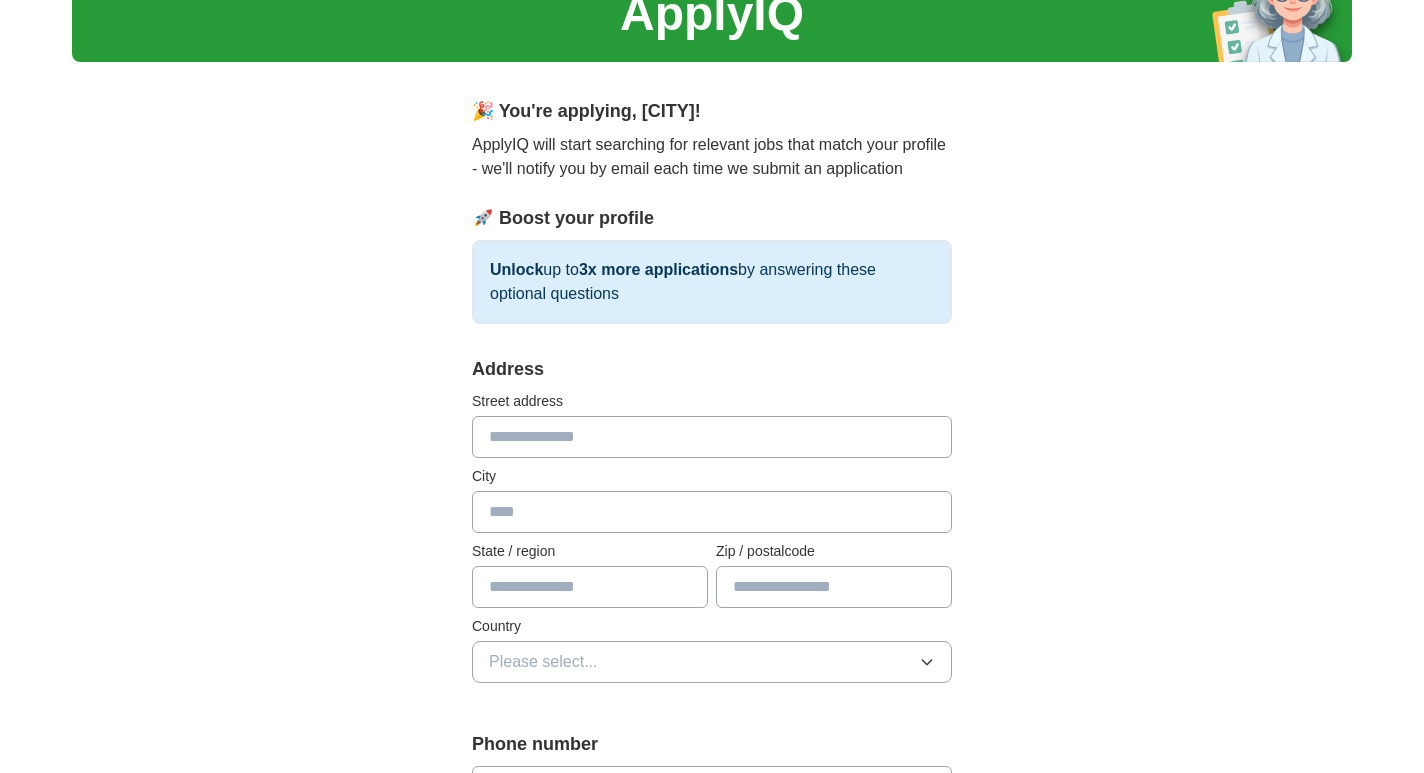 scroll, scrollTop: 0, scrollLeft: 0, axis: both 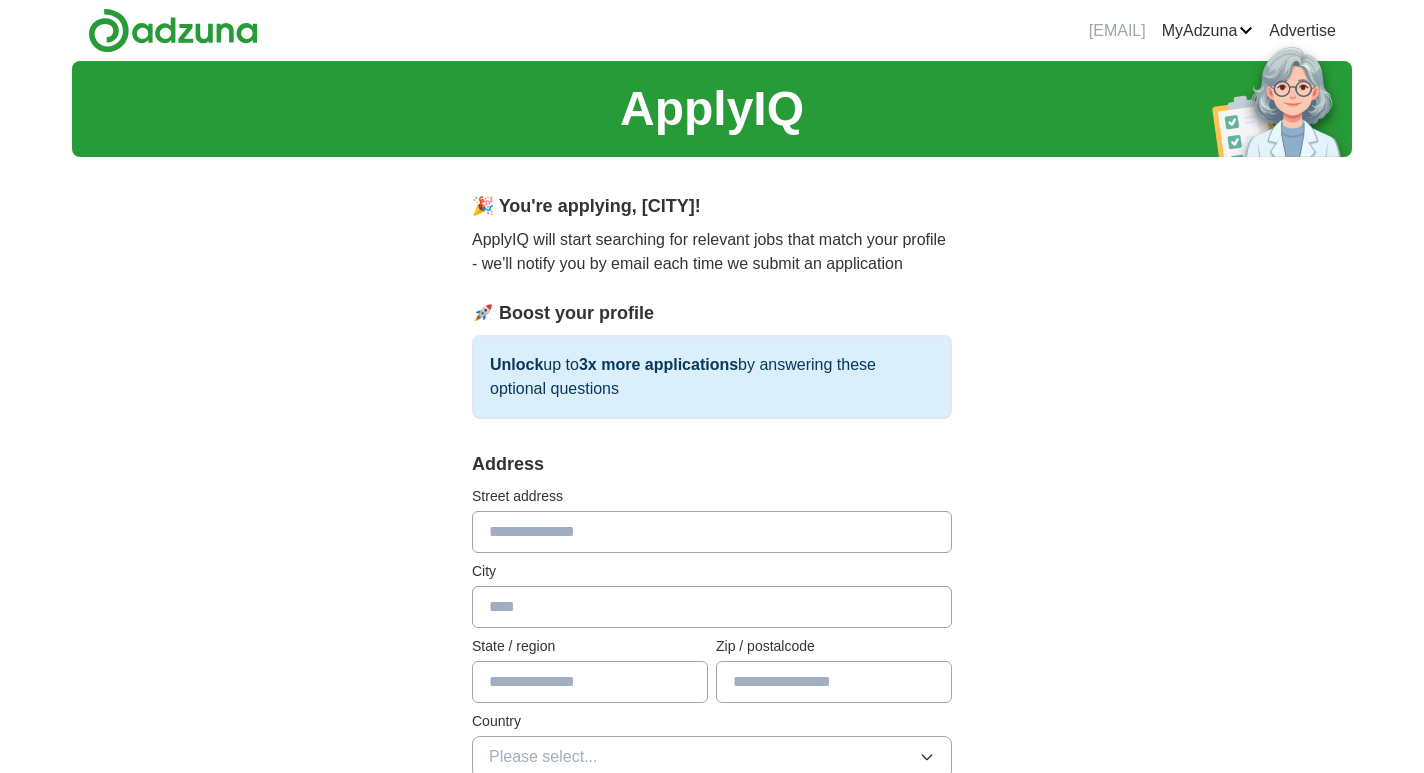 click at bounding box center (712, 532) 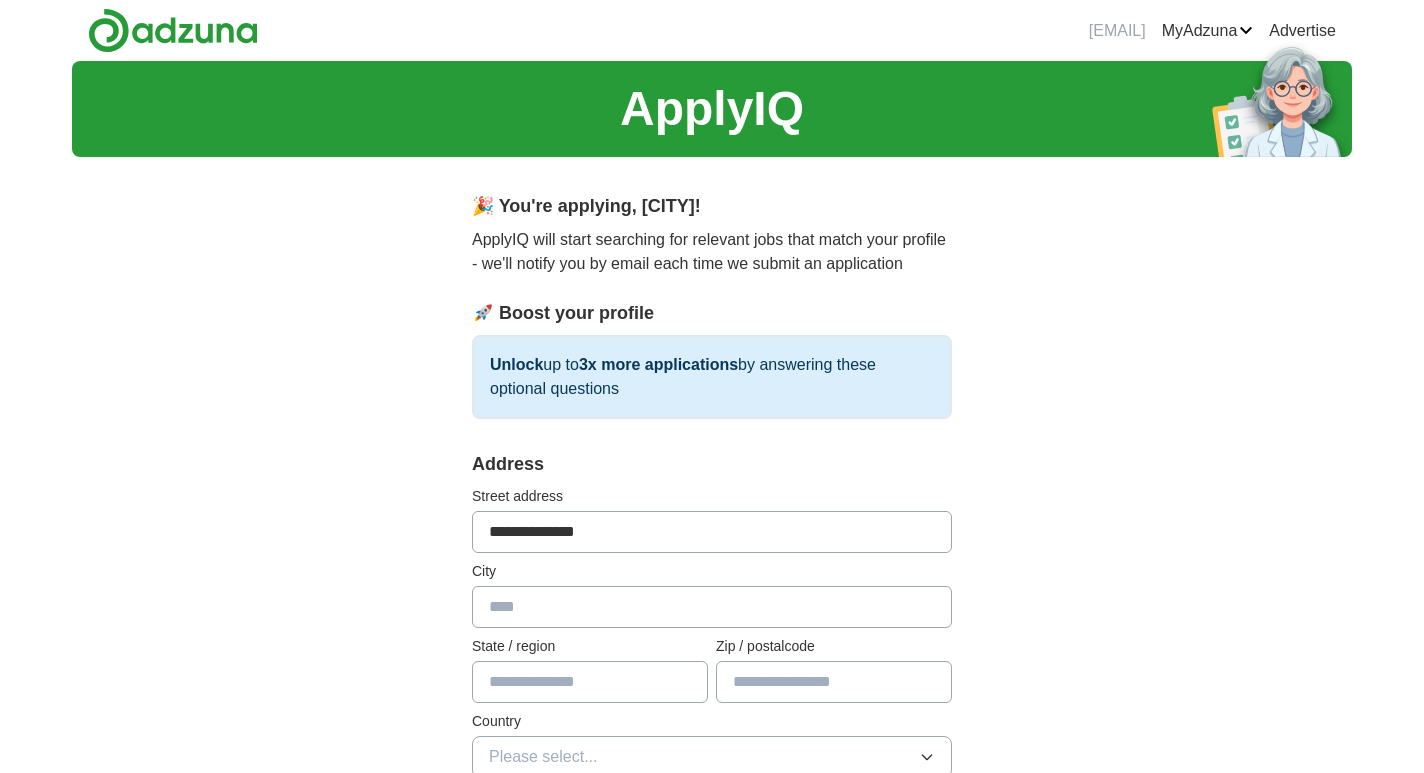 type on "**********" 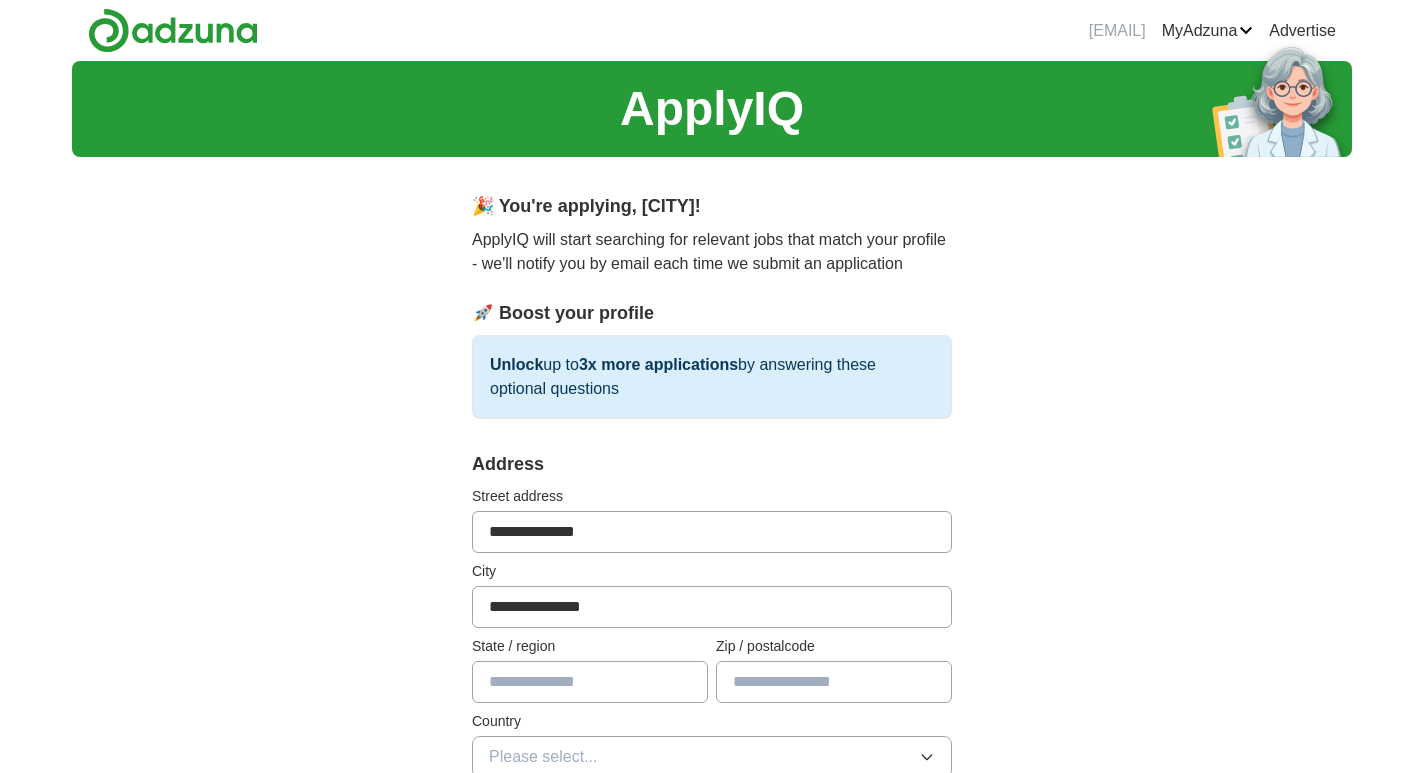 type on "*******" 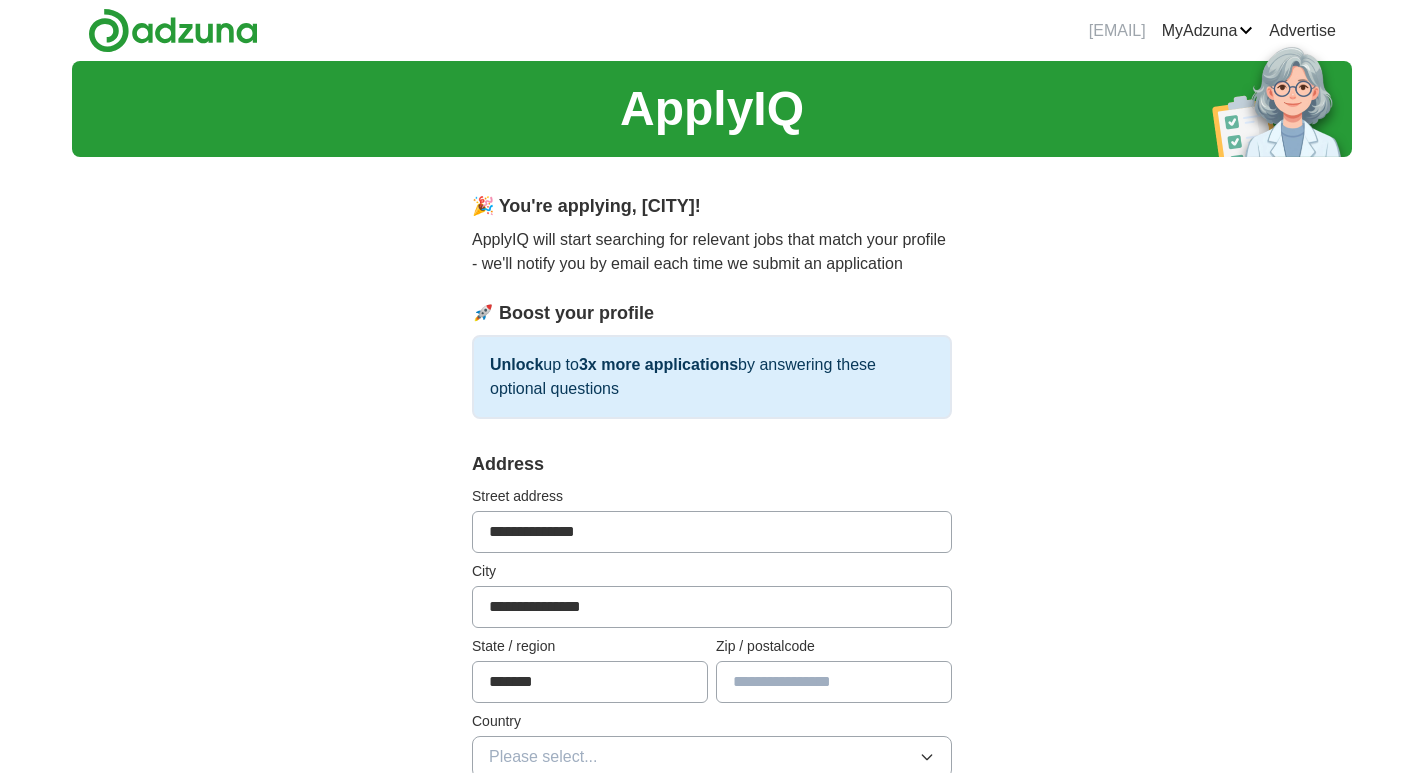 type on "*****" 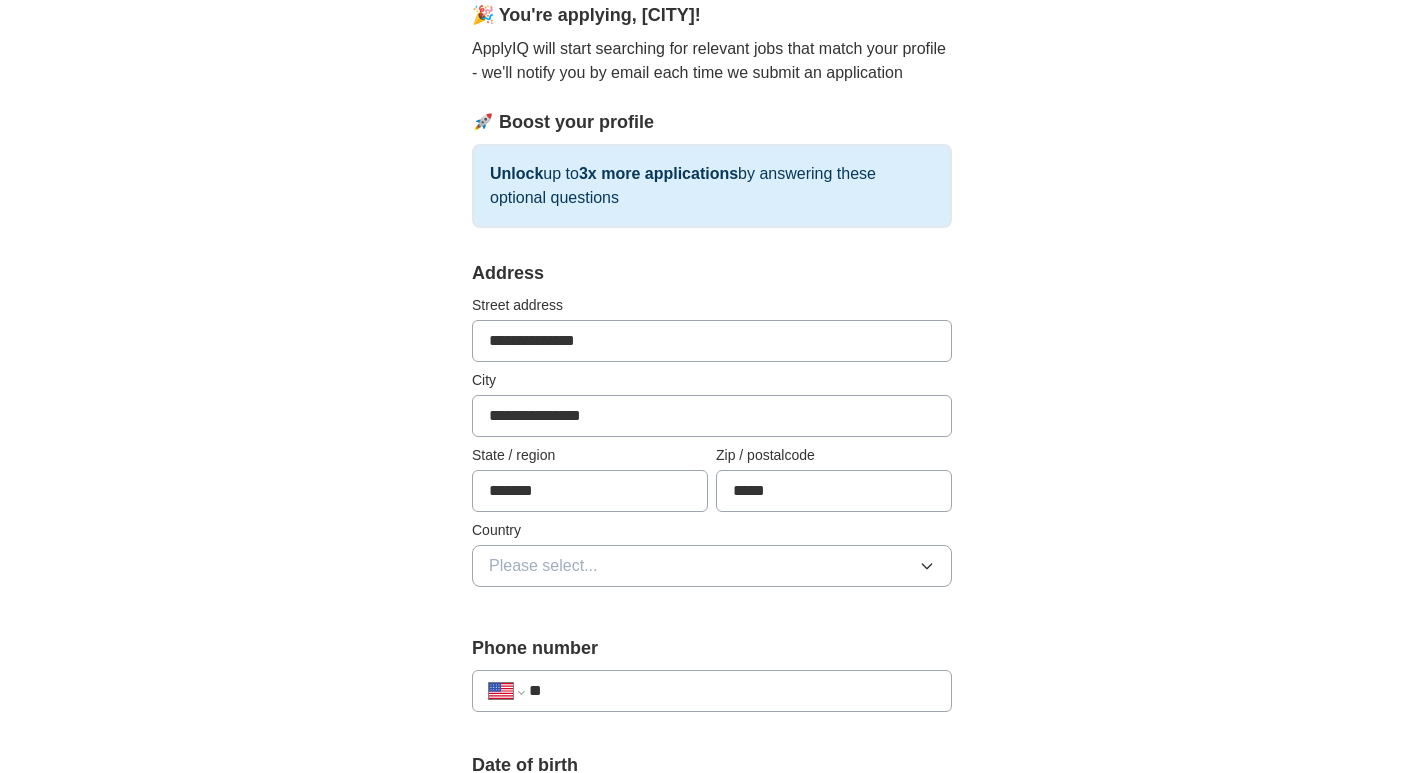 scroll, scrollTop: 193, scrollLeft: 0, axis: vertical 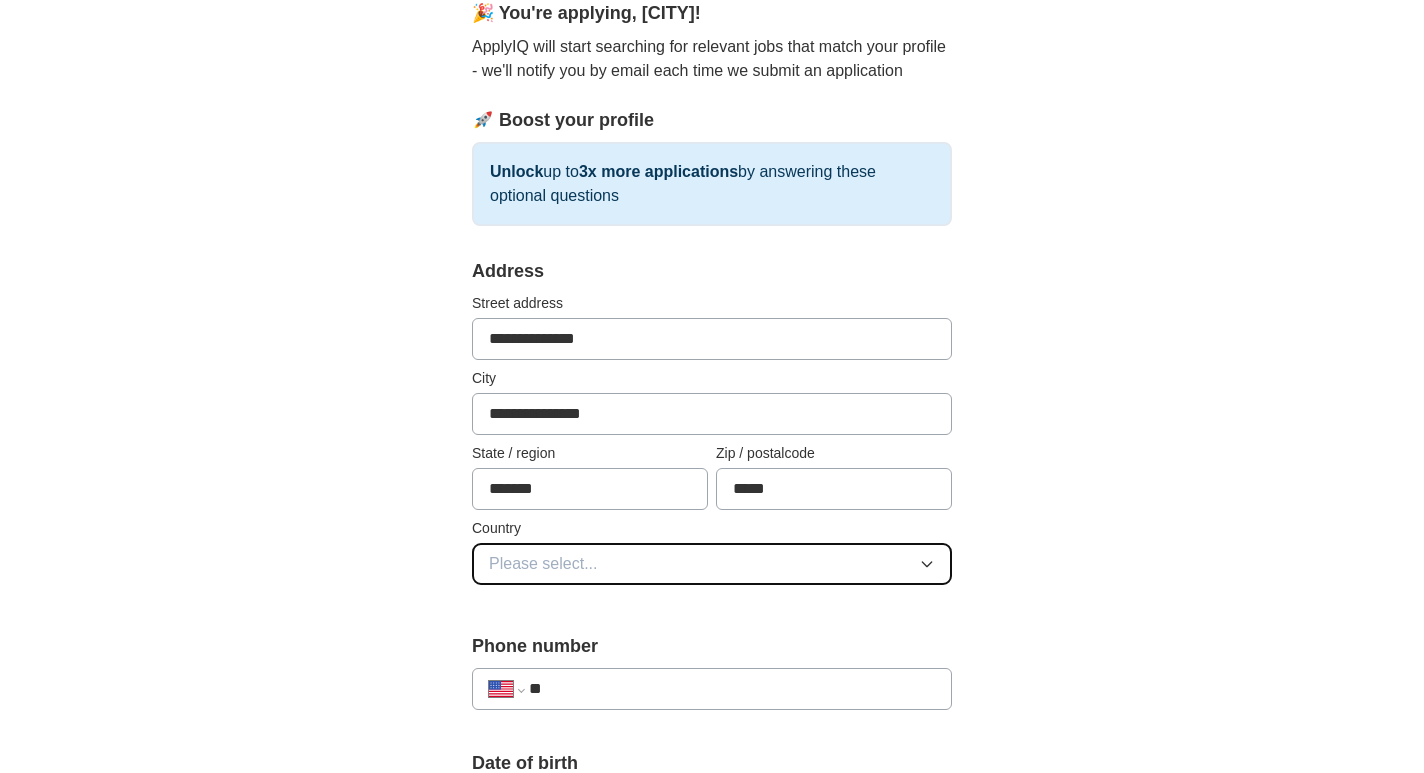 click on "Please select..." at bounding box center (712, 564) 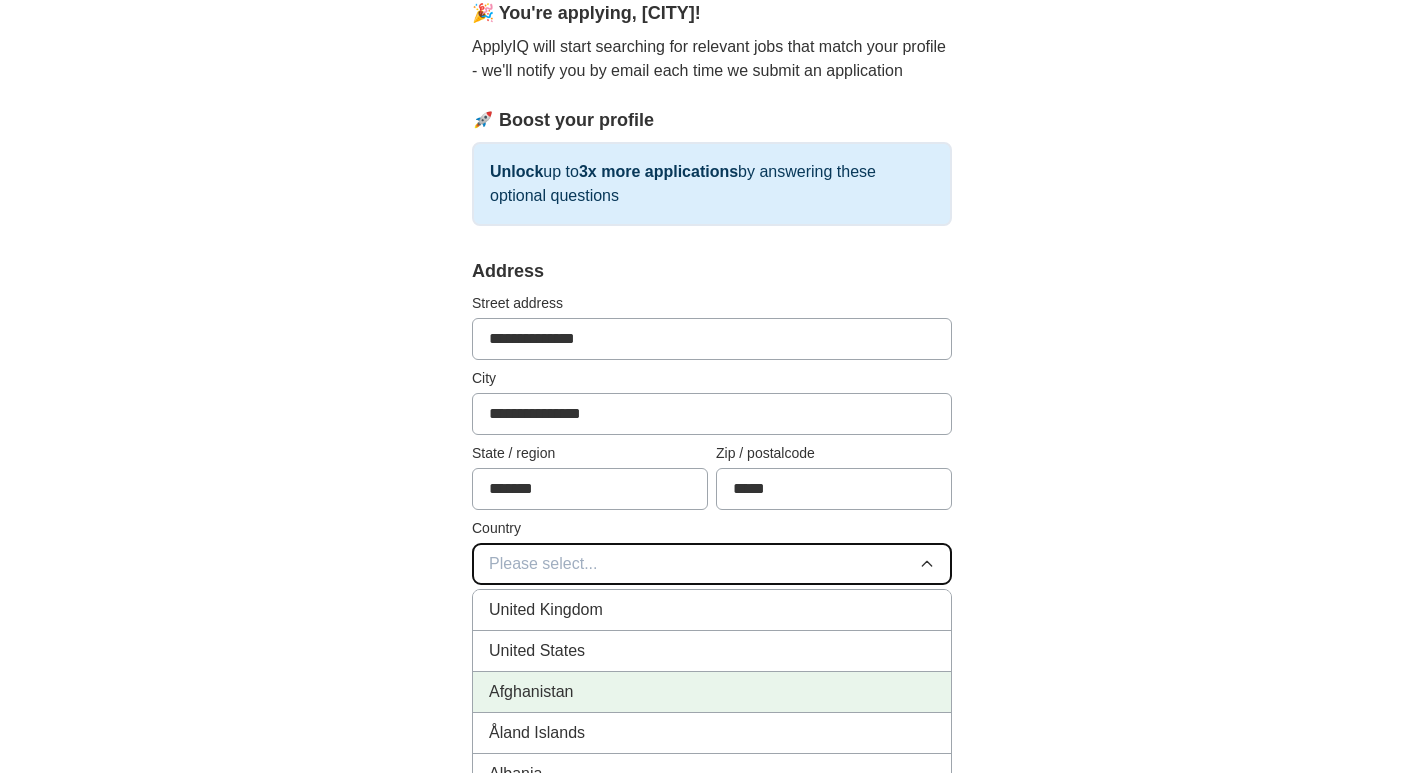 scroll, scrollTop: 11, scrollLeft: 0, axis: vertical 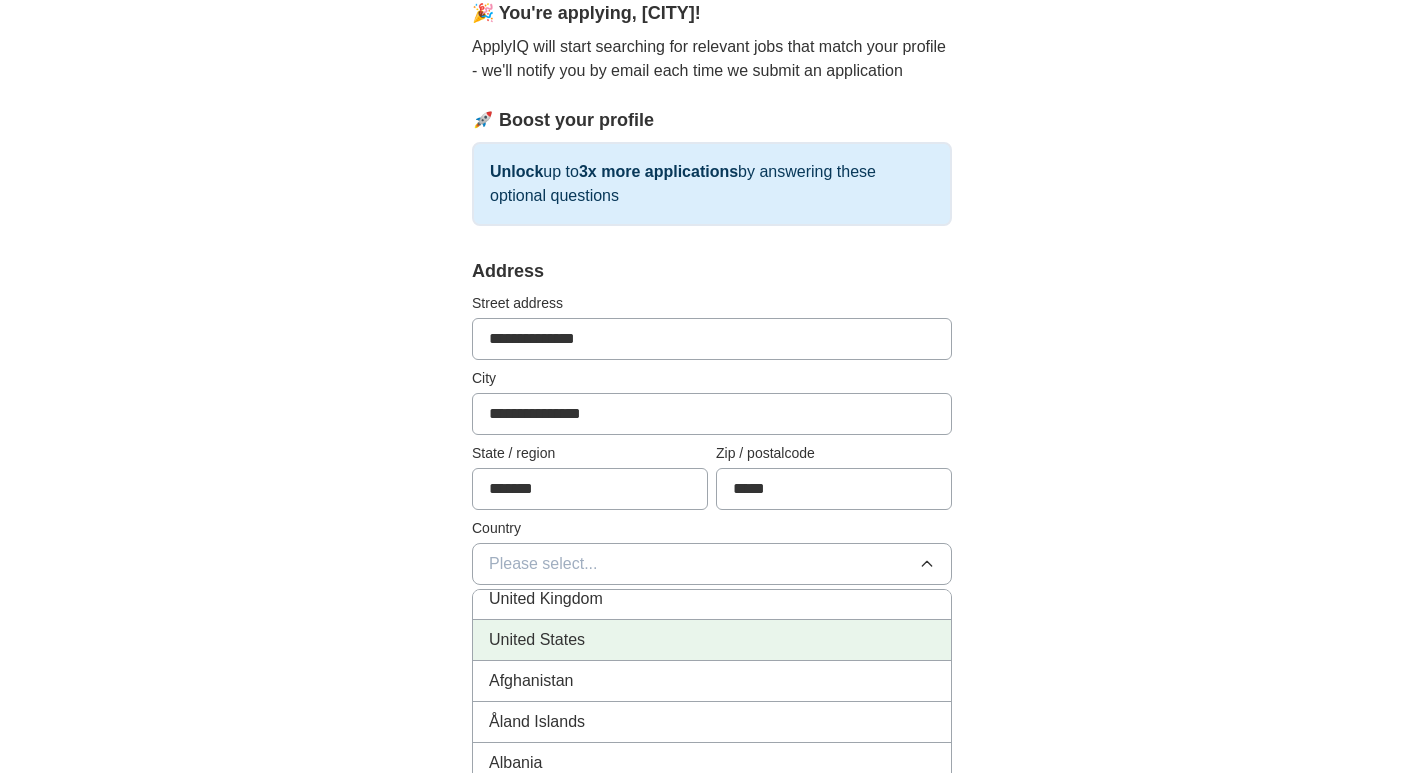 click on "United States" at bounding box center (712, 640) 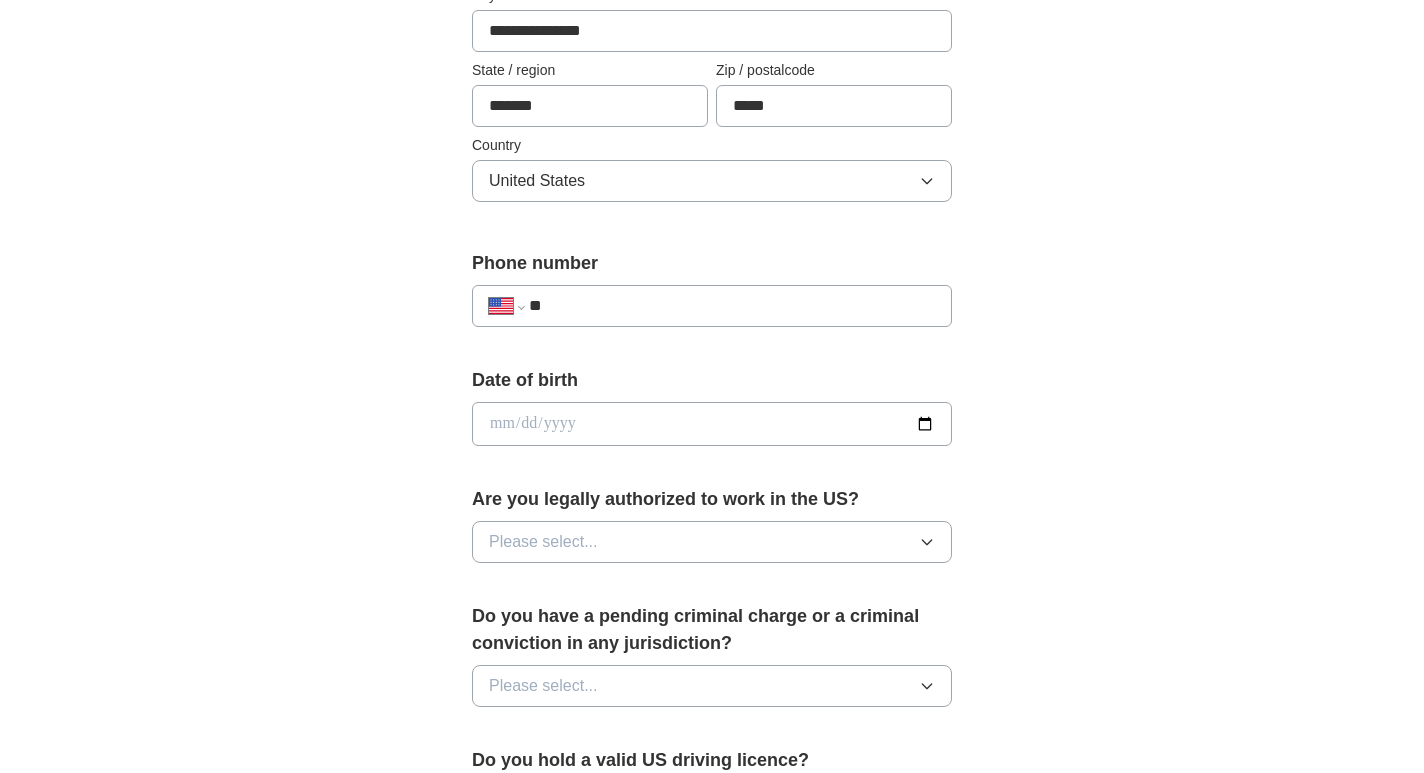 scroll, scrollTop: 577, scrollLeft: 0, axis: vertical 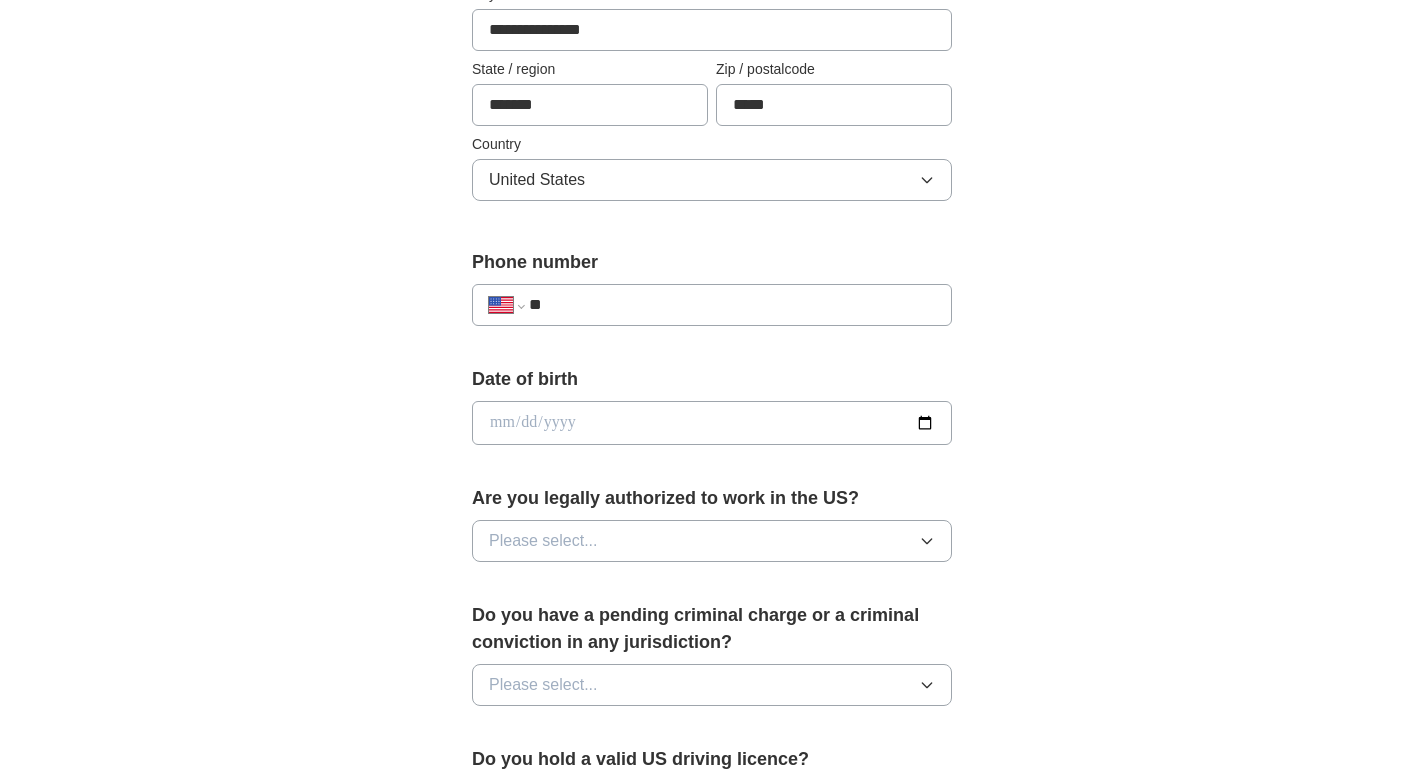 click on "**********" at bounding box center [712, 305] 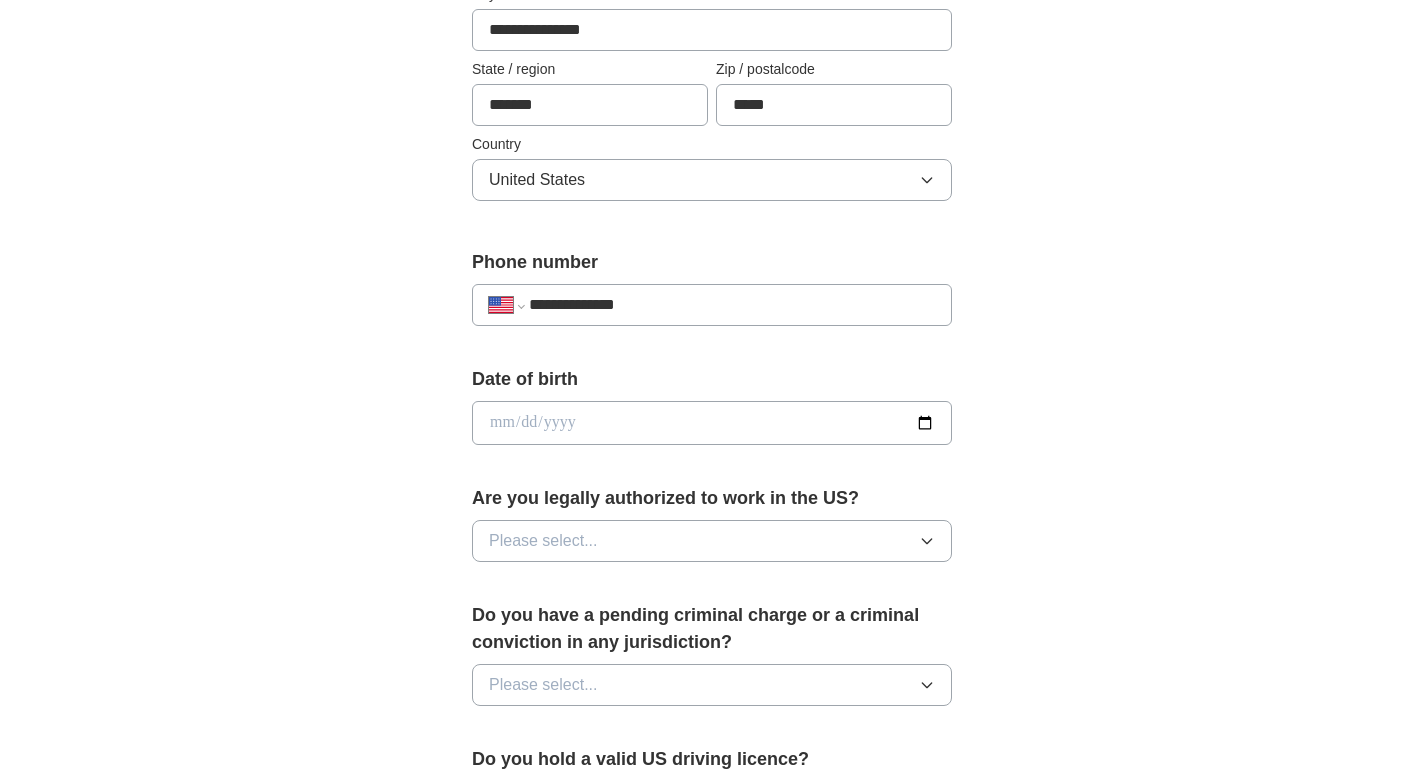 click at bounding box center (712, 423) 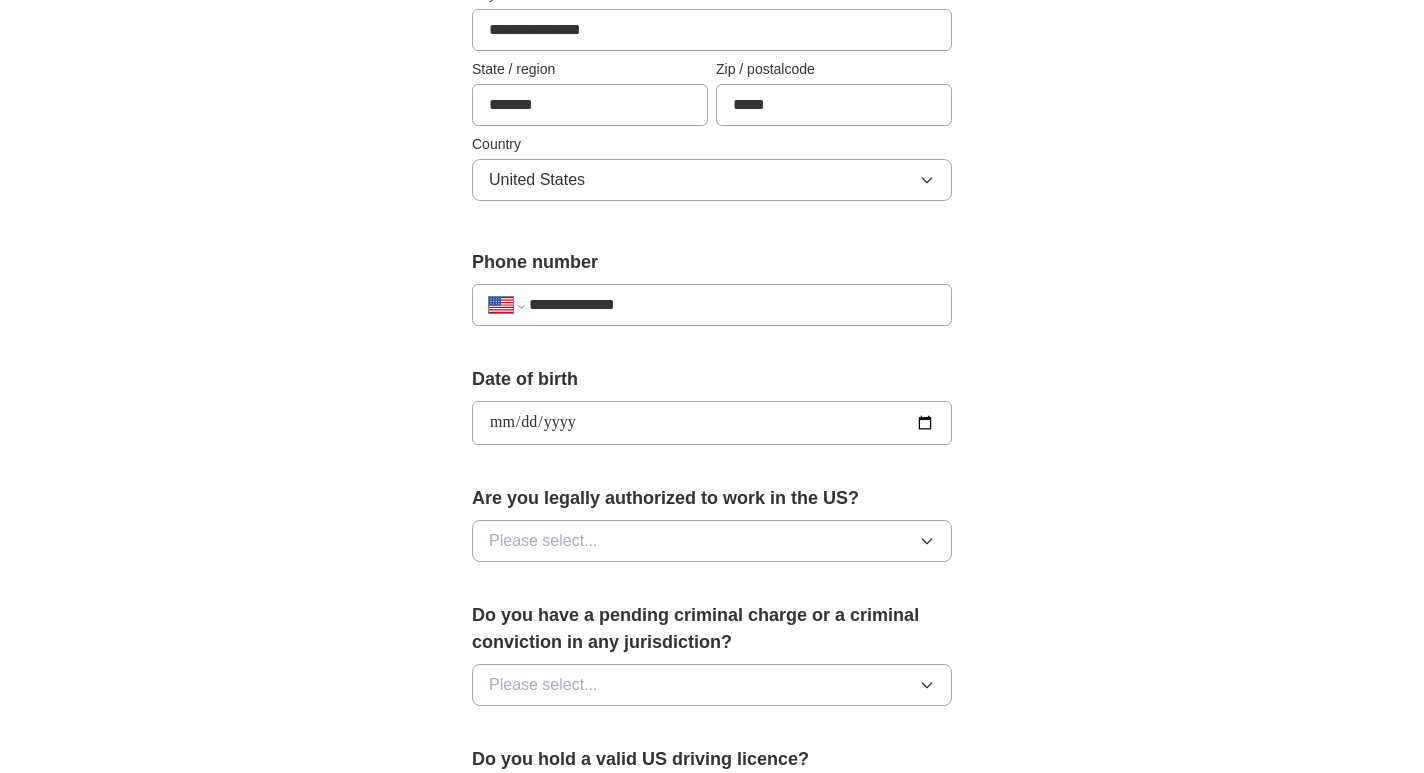 type on "**********" 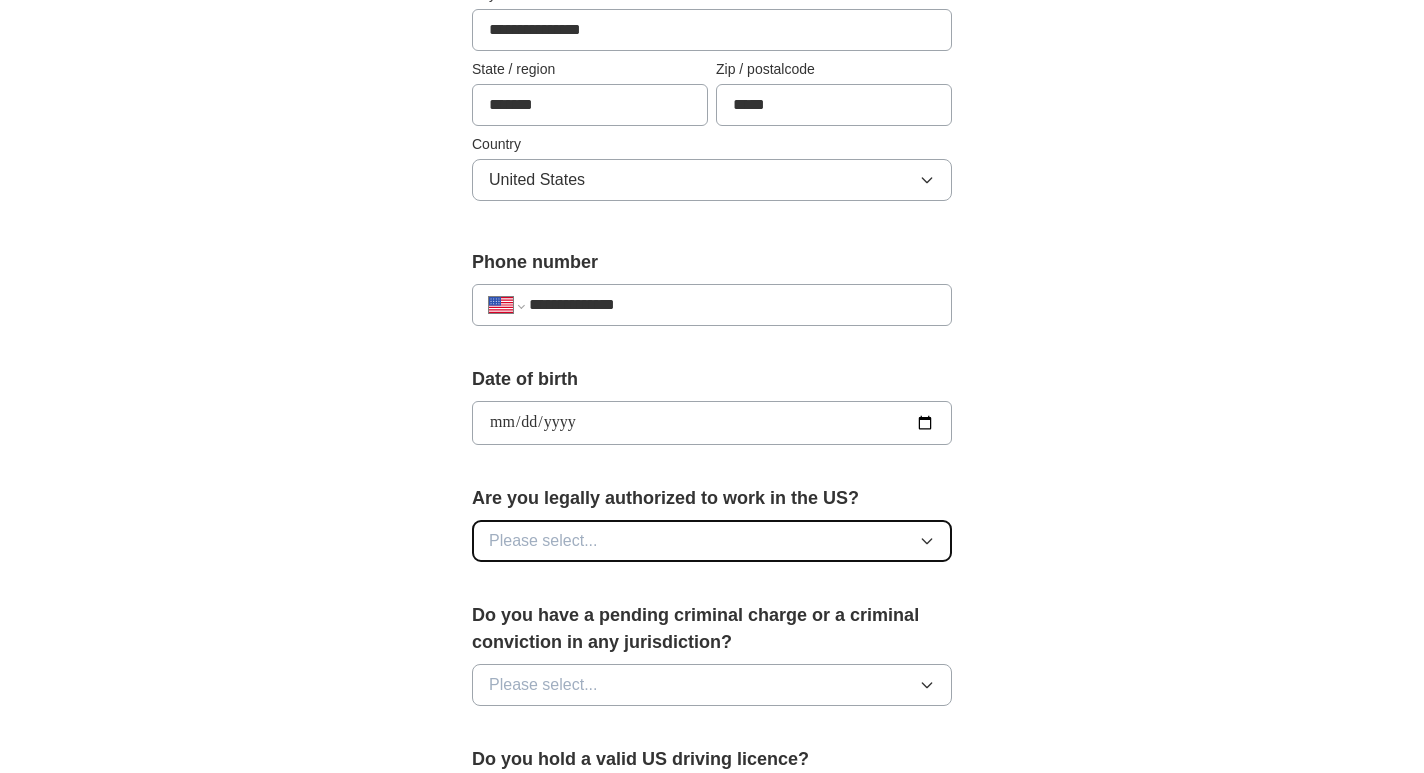 click on "Please select..." at bounding box center (543, 541) 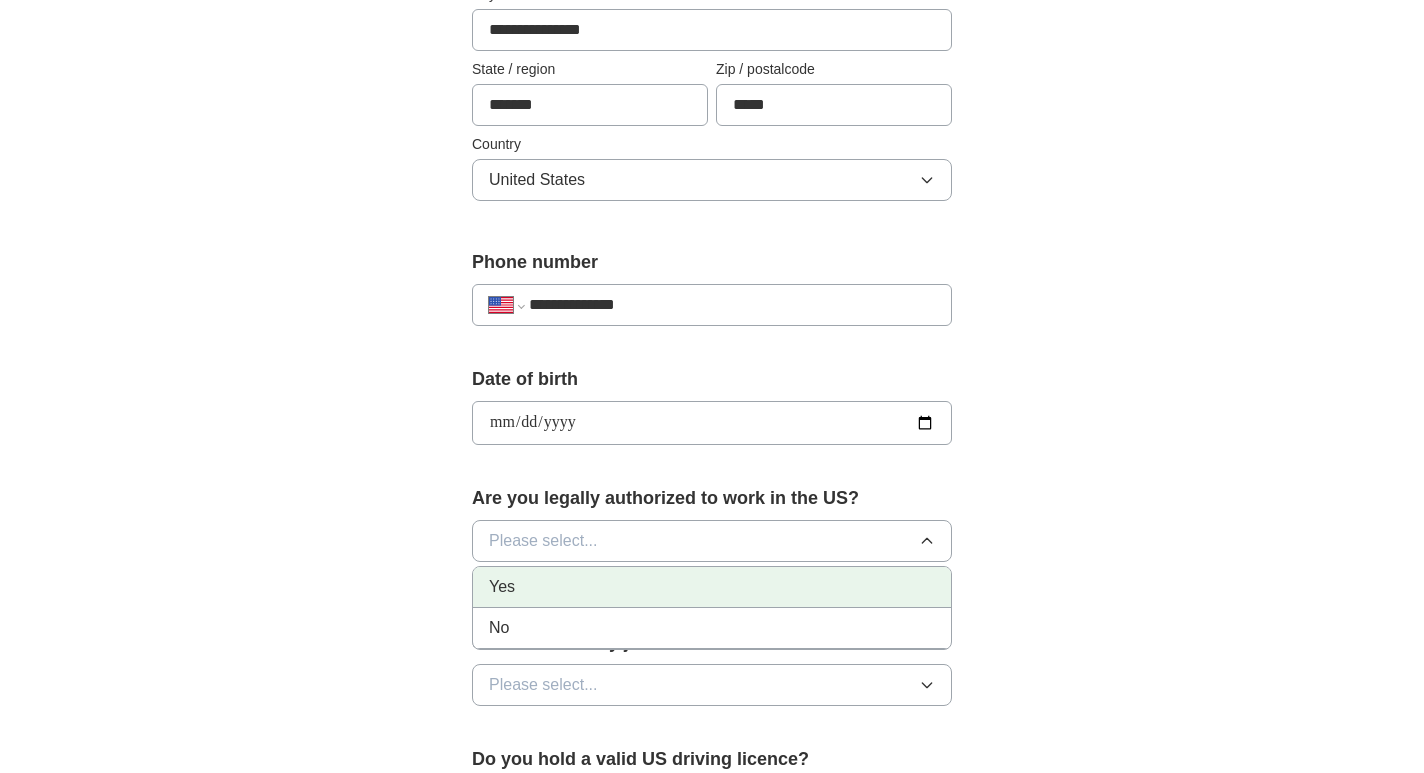 click on "Yes" at bounding box center [712, 587] 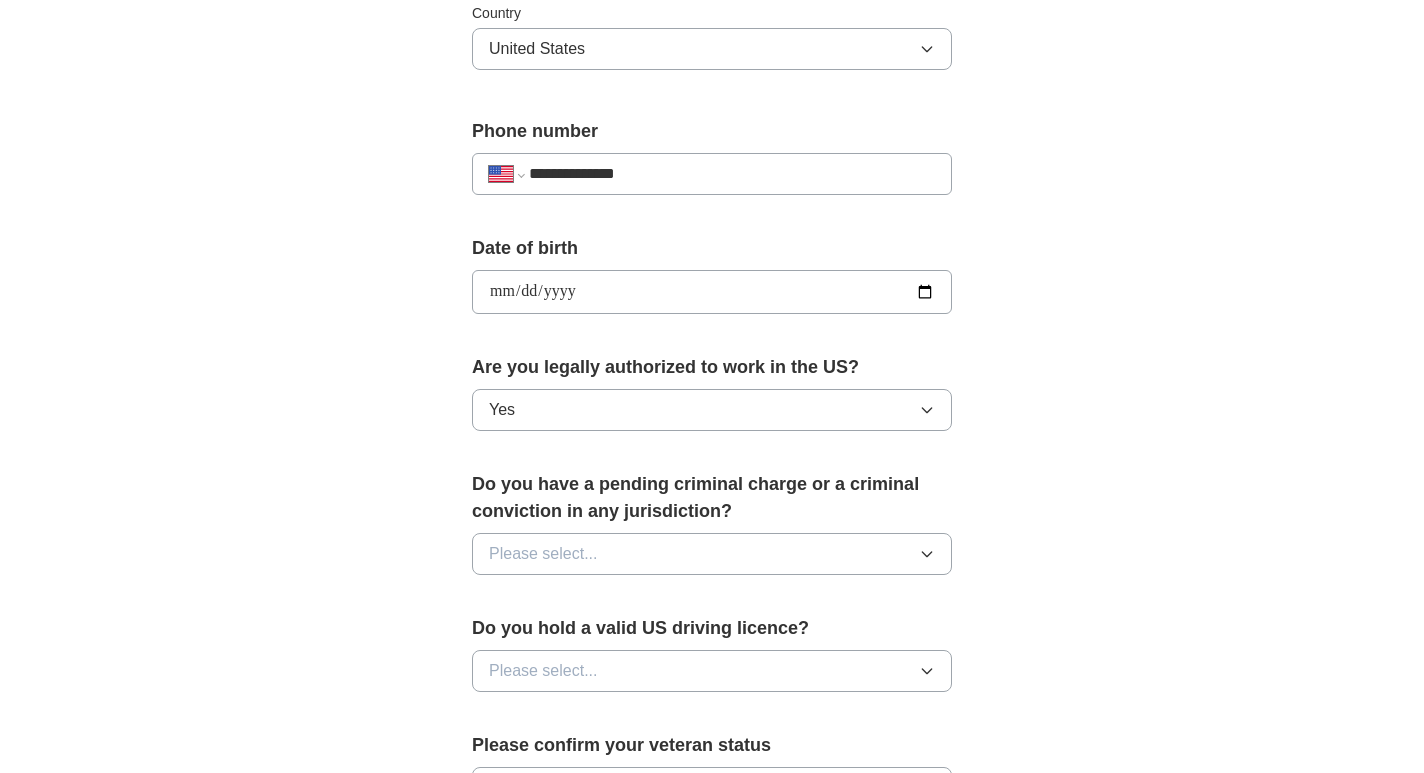 scroll, scrollTop: 719, scrollLeft: 0, axis: vertical 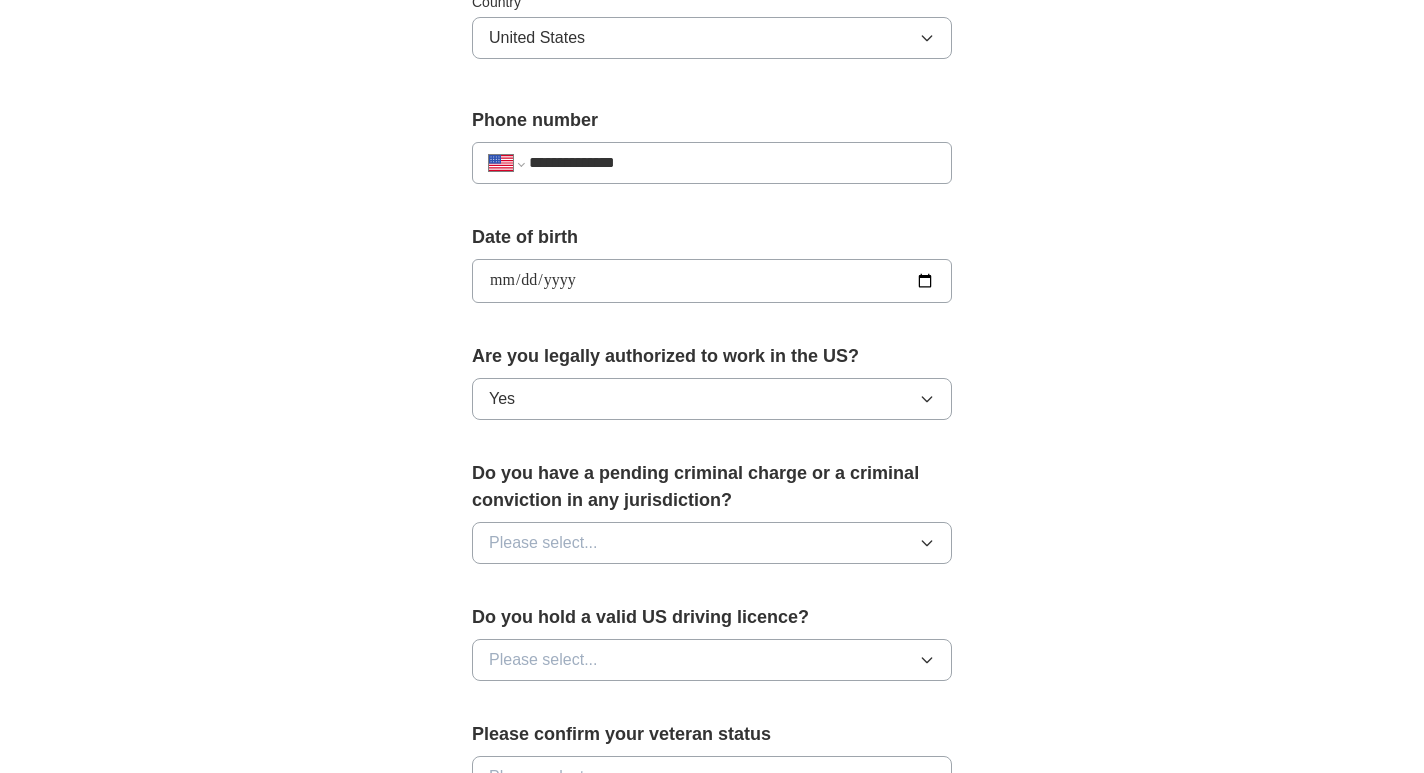 click on "Do you have a pending criminal charge or a criminal conviction in any jurisdiction? Please select..." at bounding box center (712, 520) 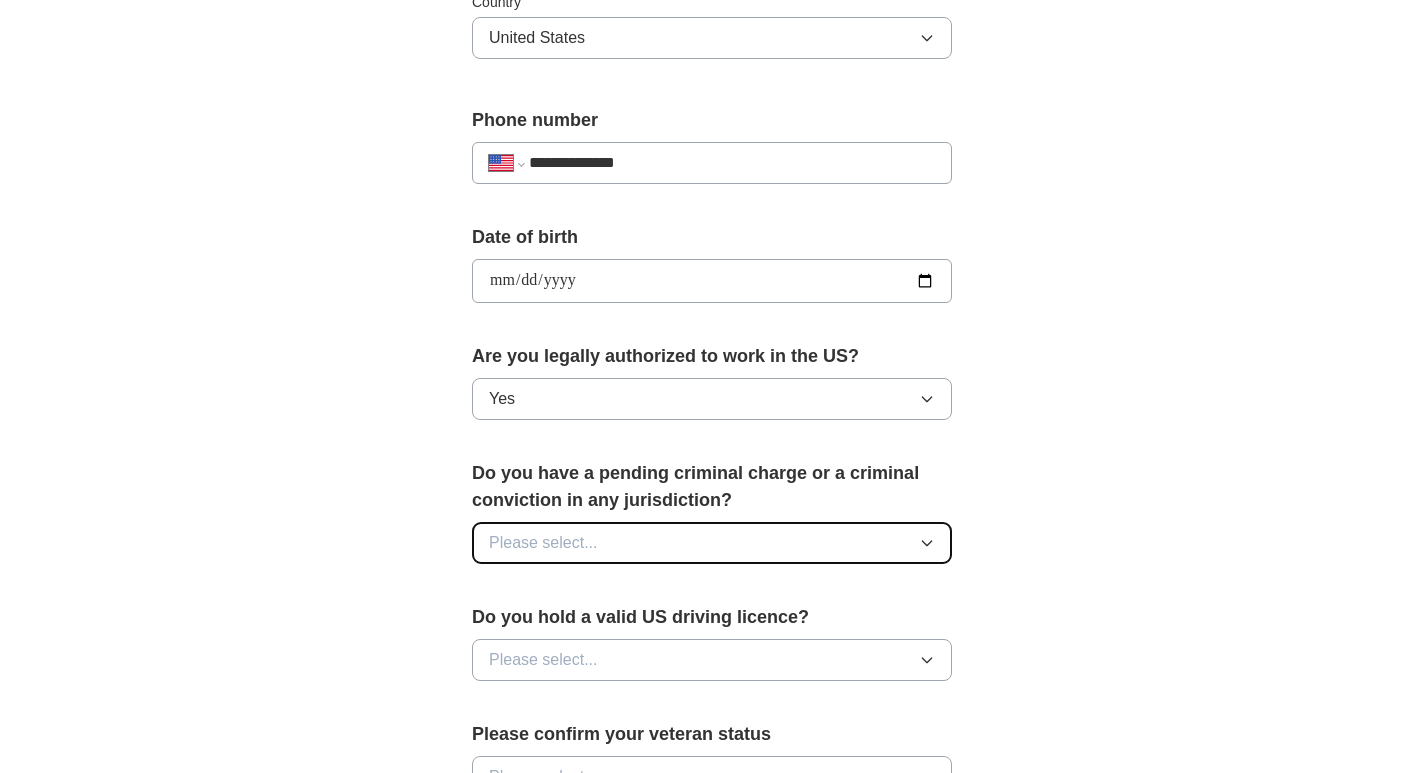 click on "Please select..." at bounding box center [543, 543] 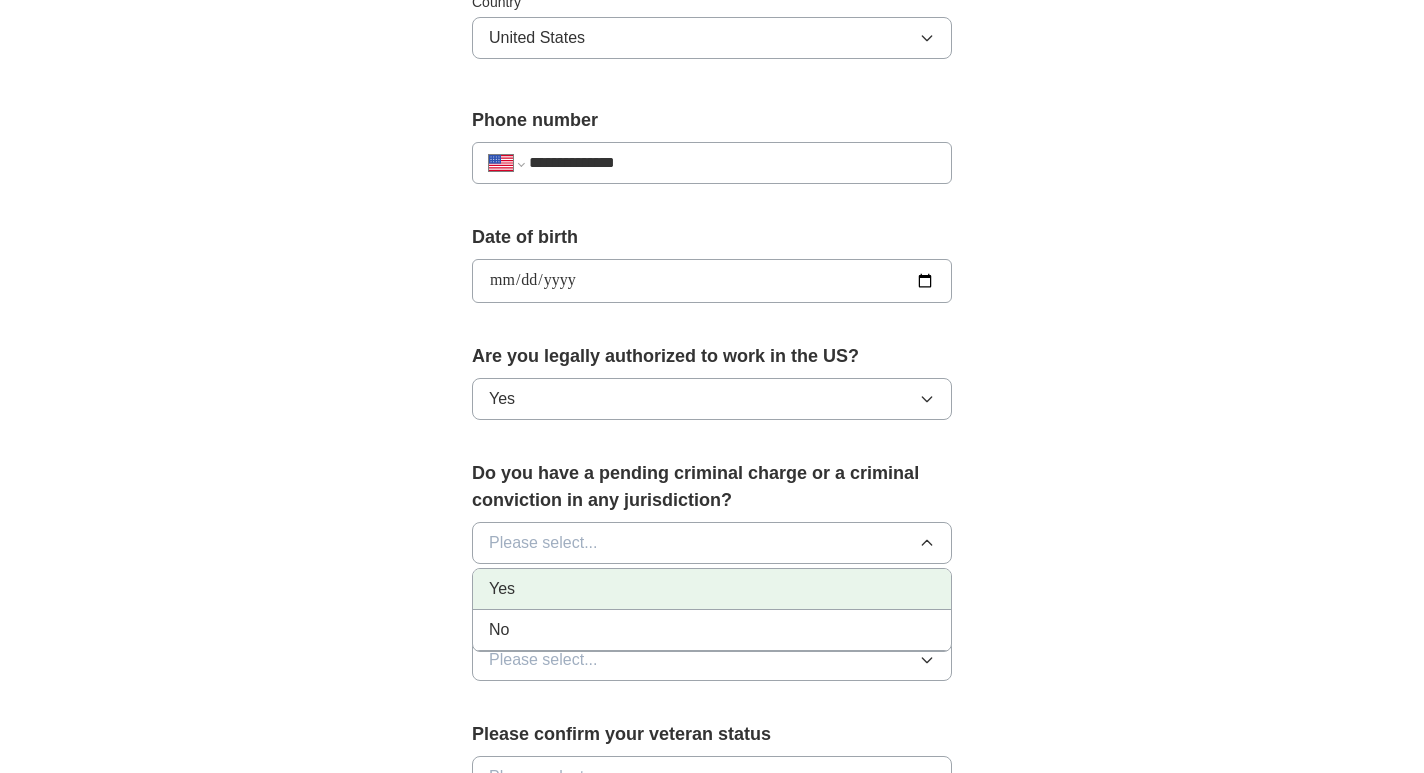 click on "Yes" at bounding box center [712, 589] 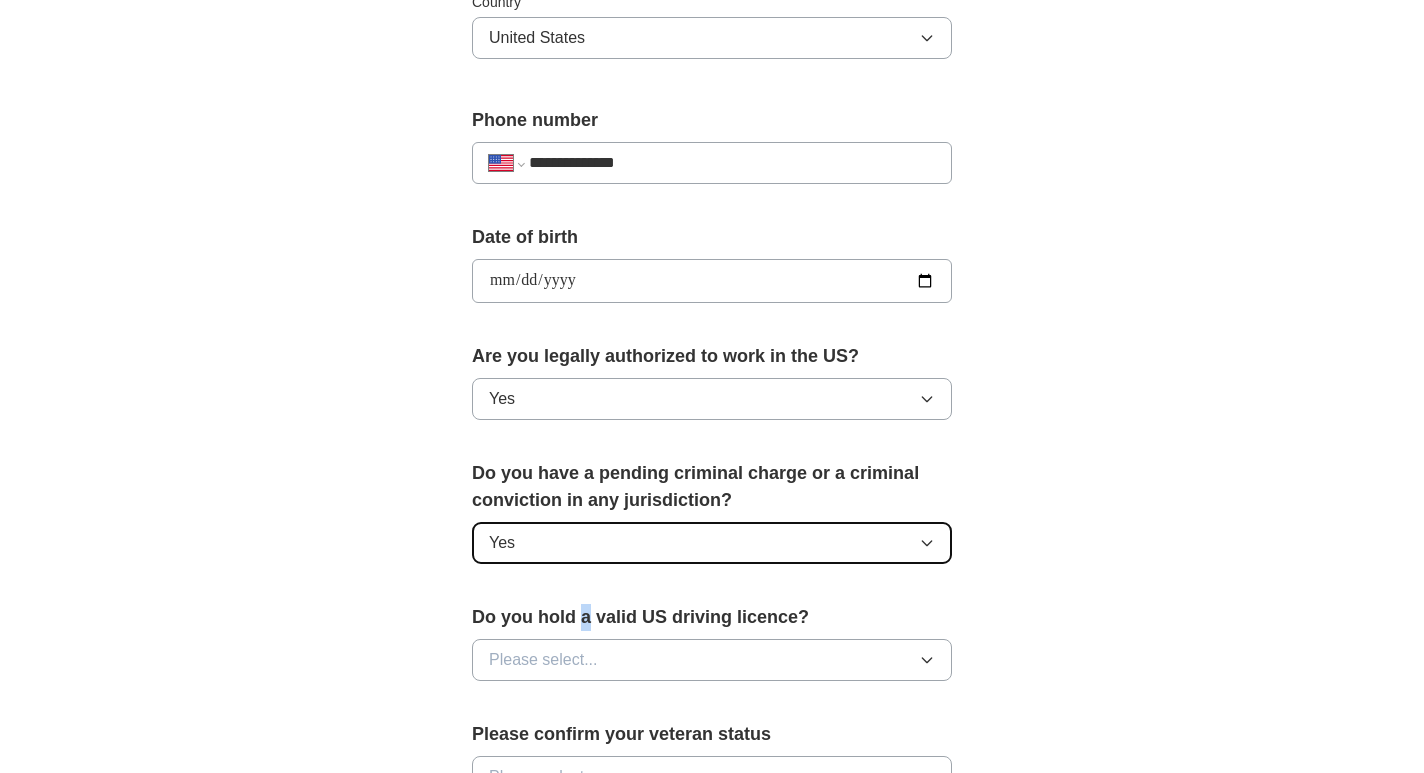 click on "Yes" at bounding box center (712, 543) 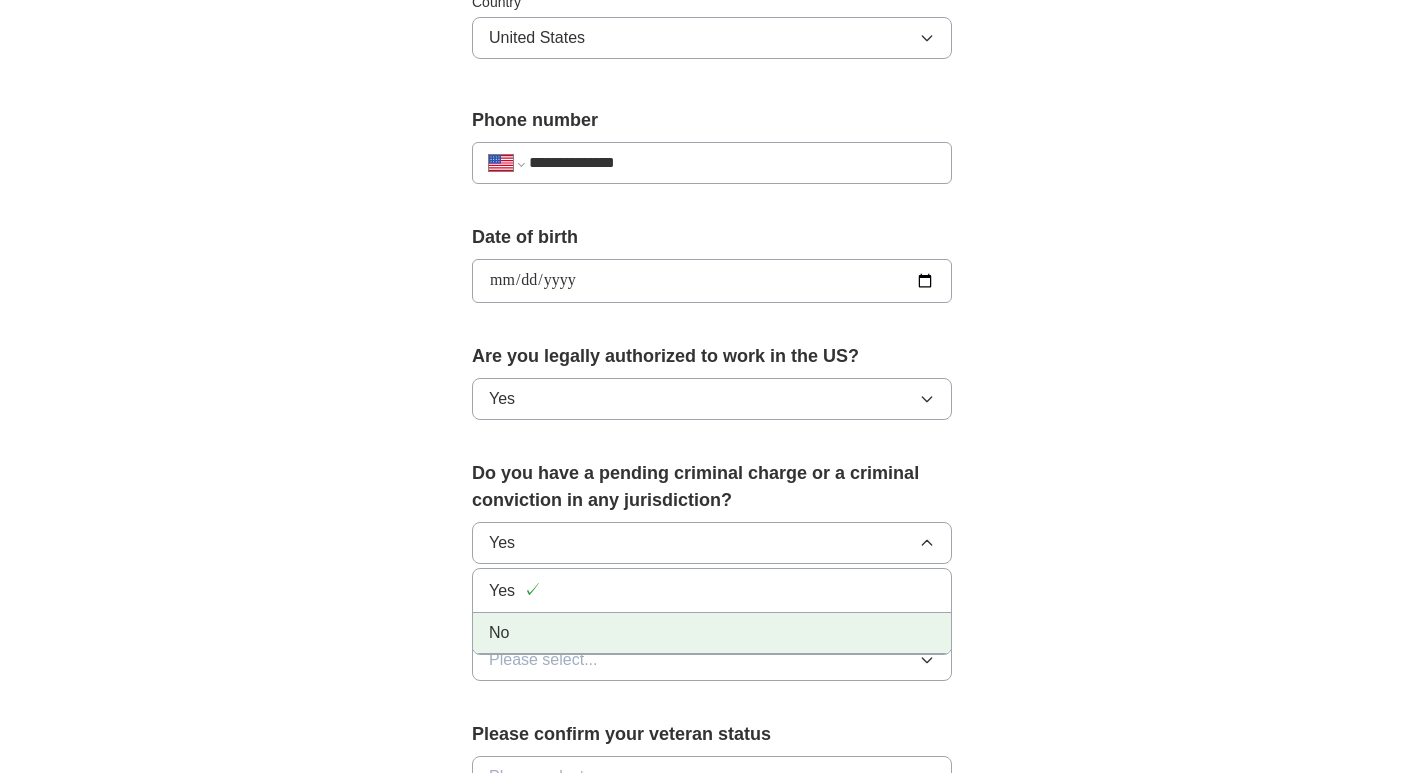 click on "No" at bounding box center (712, 633) 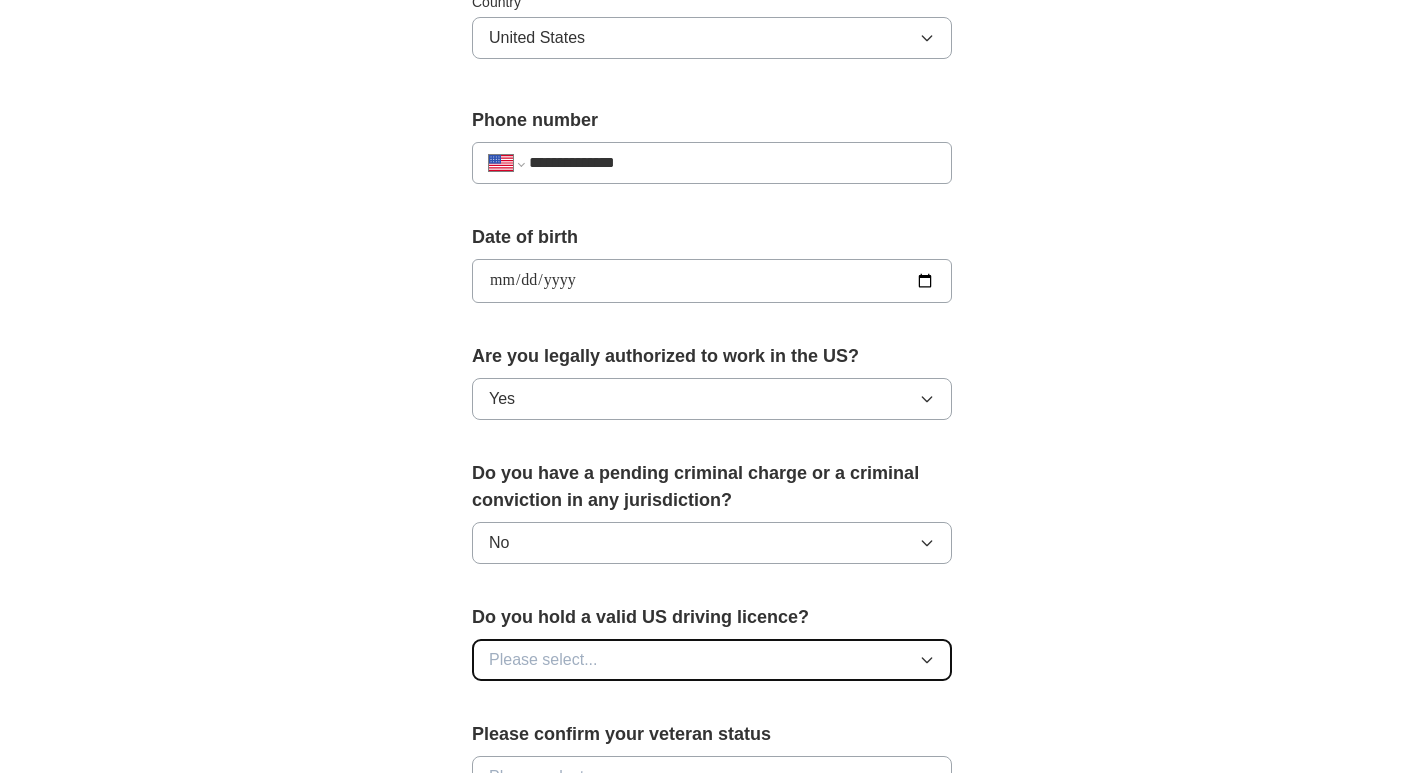 click on "Please select..." at bounding box center (712, 660) 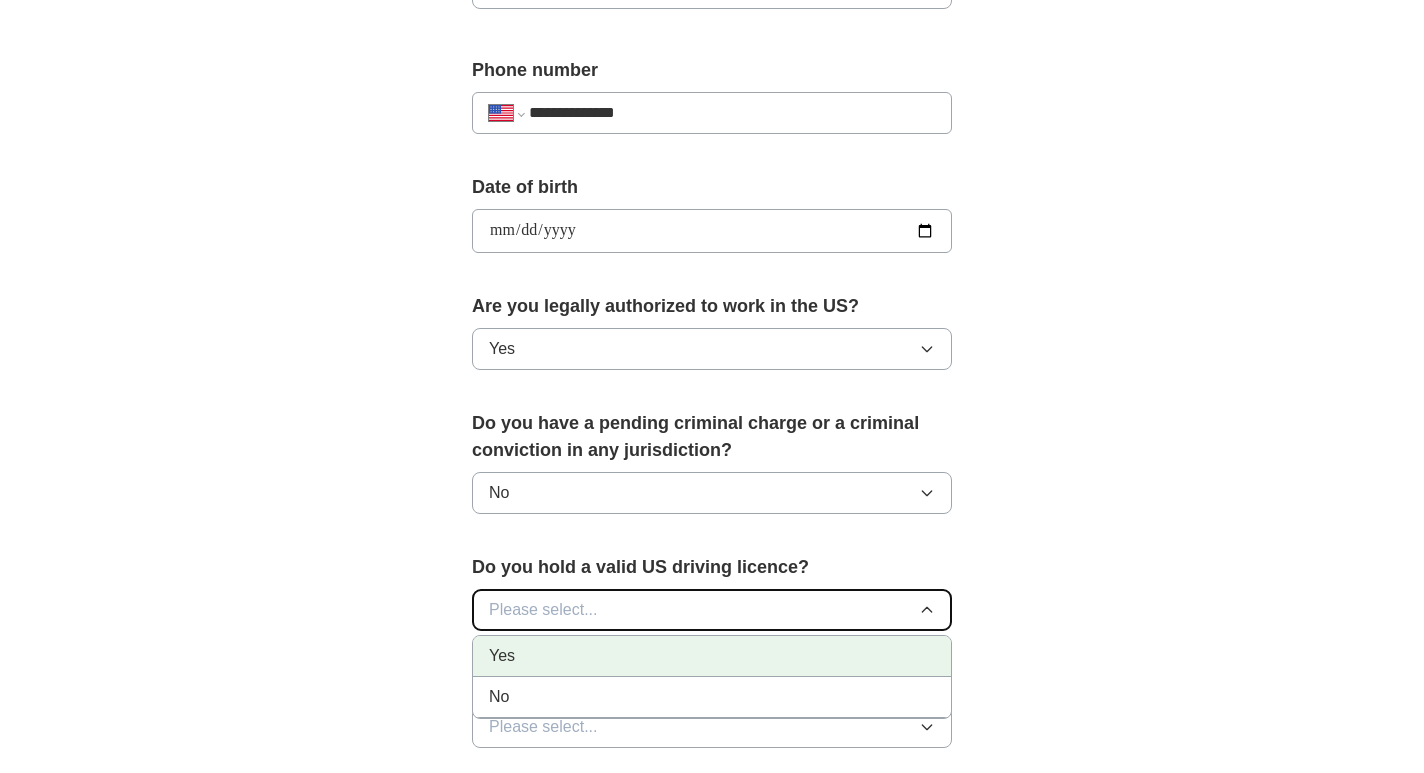 scroll, scrollTop: 773, scrollLeft: 0, axis: vertical 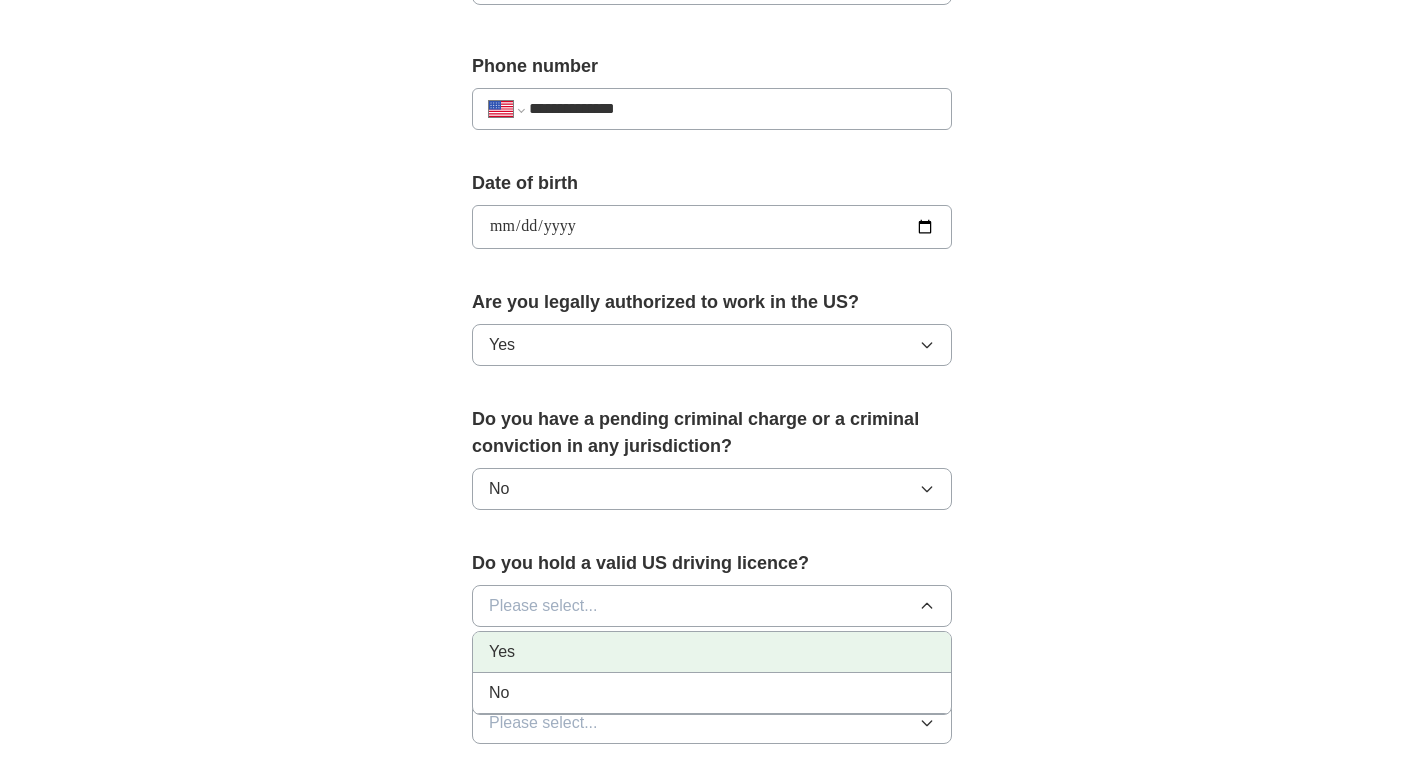 click on "Yes" at bounding box center (712, 652) 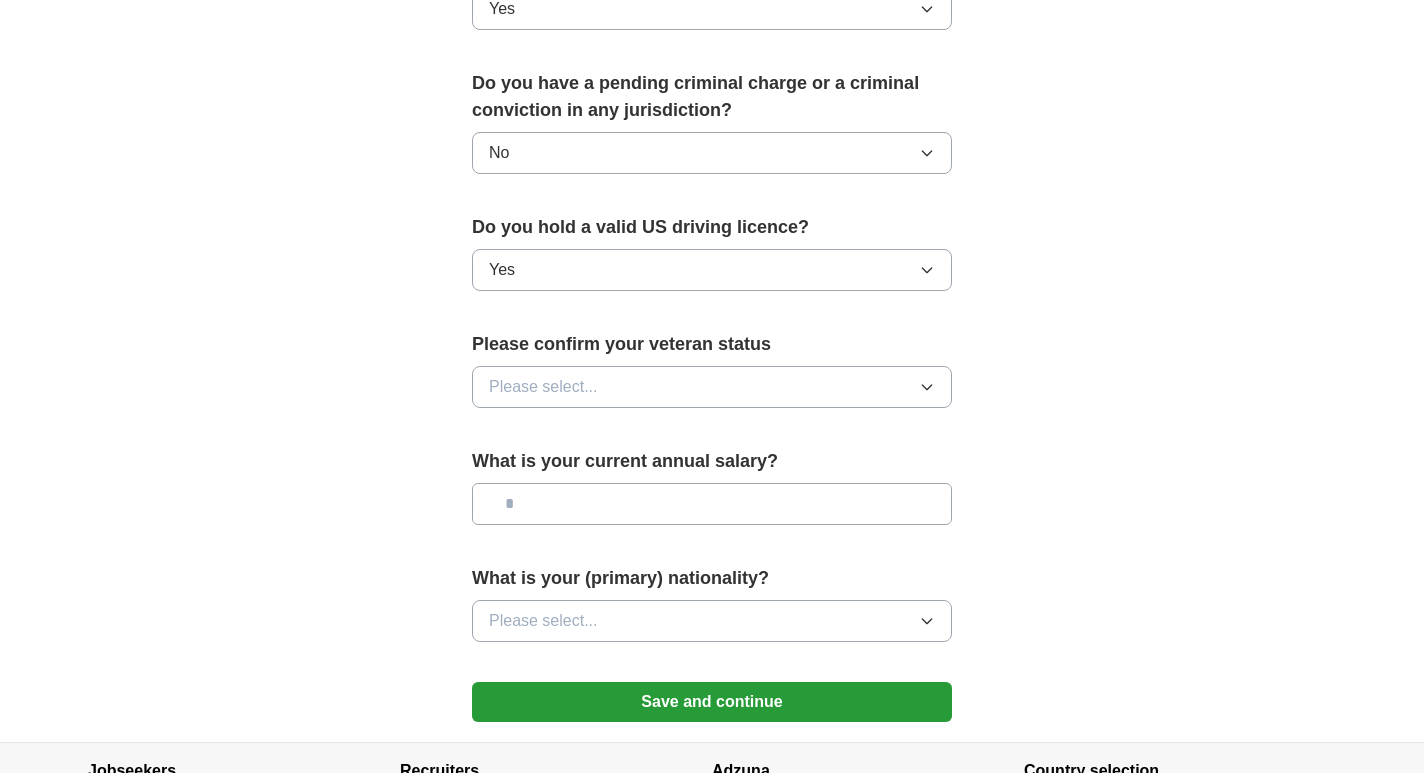 scroll, scrollTop: 1114, scrollLeft: 0, axis: vertical 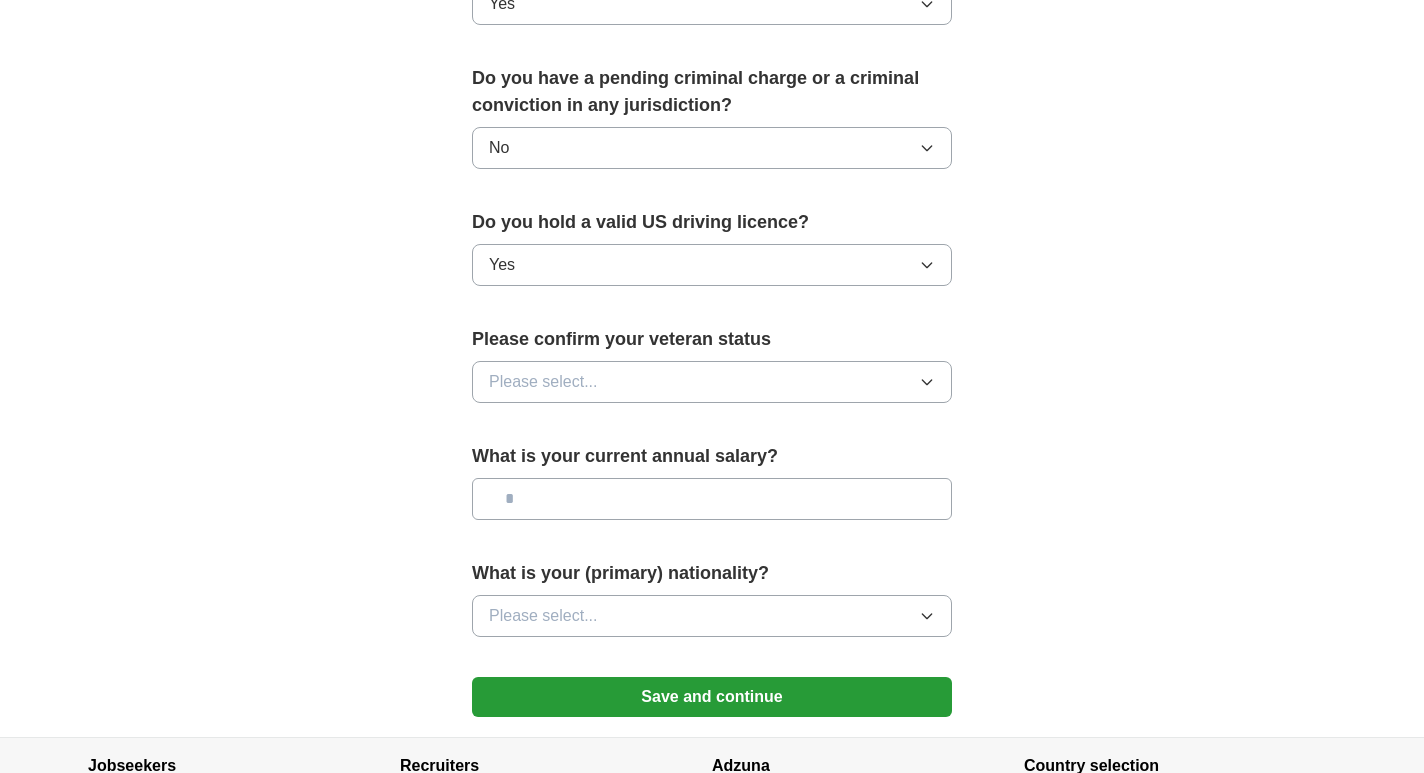 click on "Please confirm your veteran status Please select..." at bounding box center [712, 372] 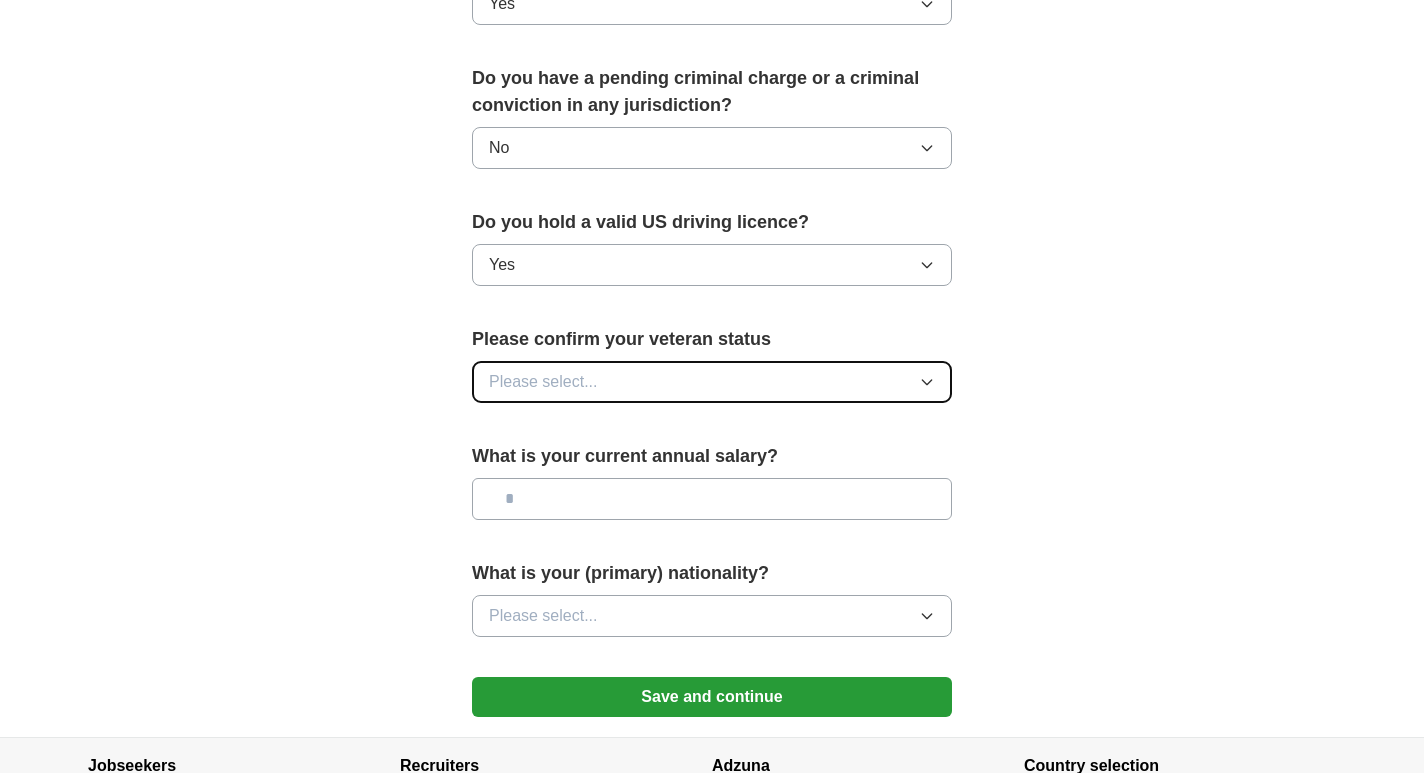 click on "Please select..." at bounding box center (543, 382) 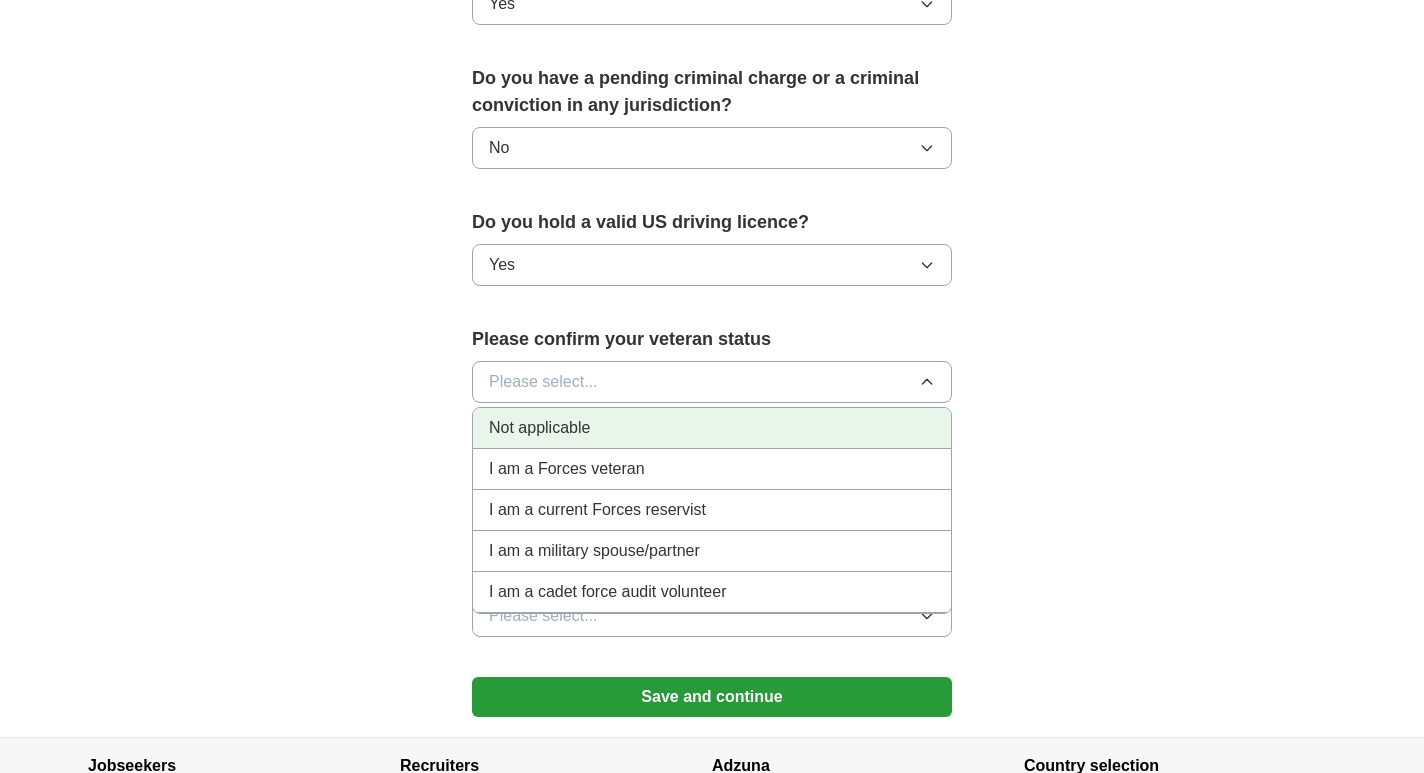 click on "Not applicable" at bounding box center [712, 428] 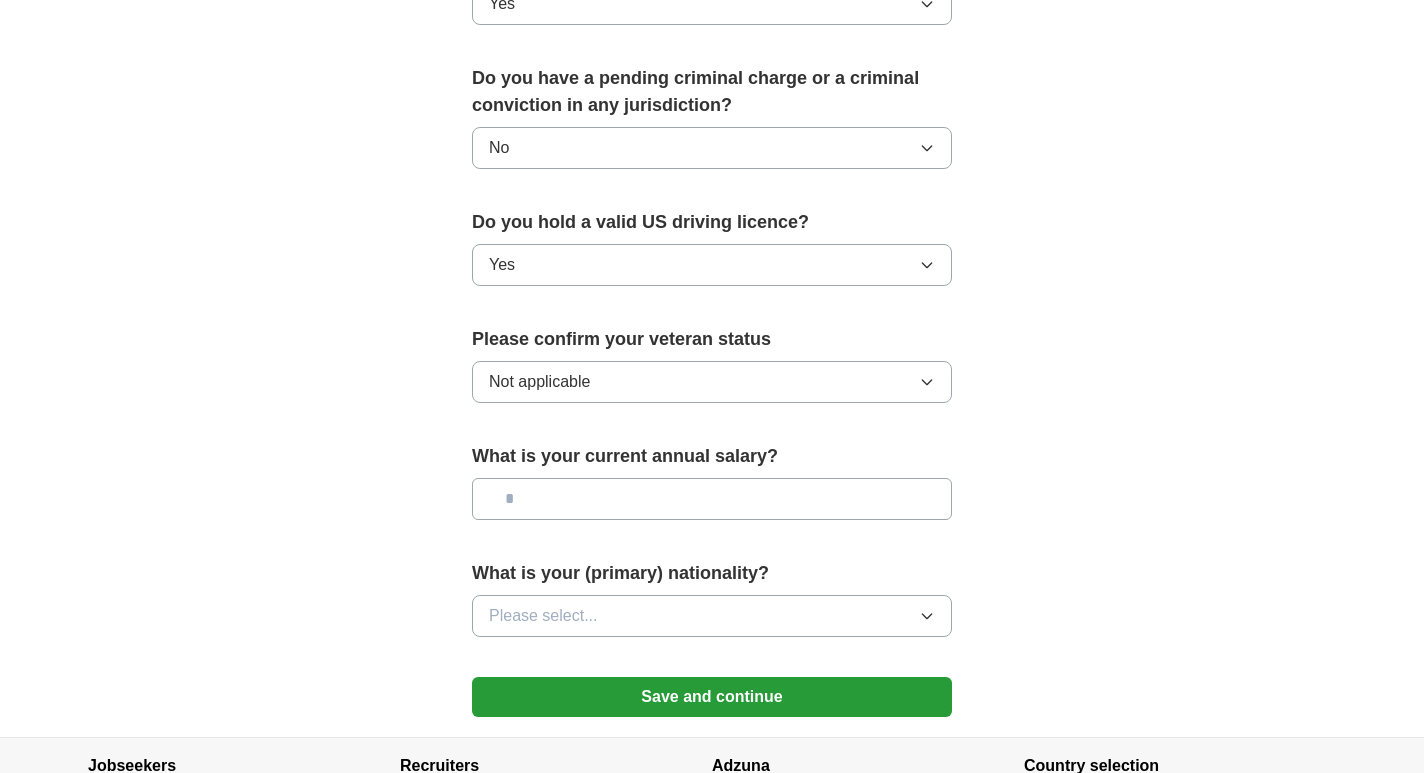 click at bounding box center (712, 499) 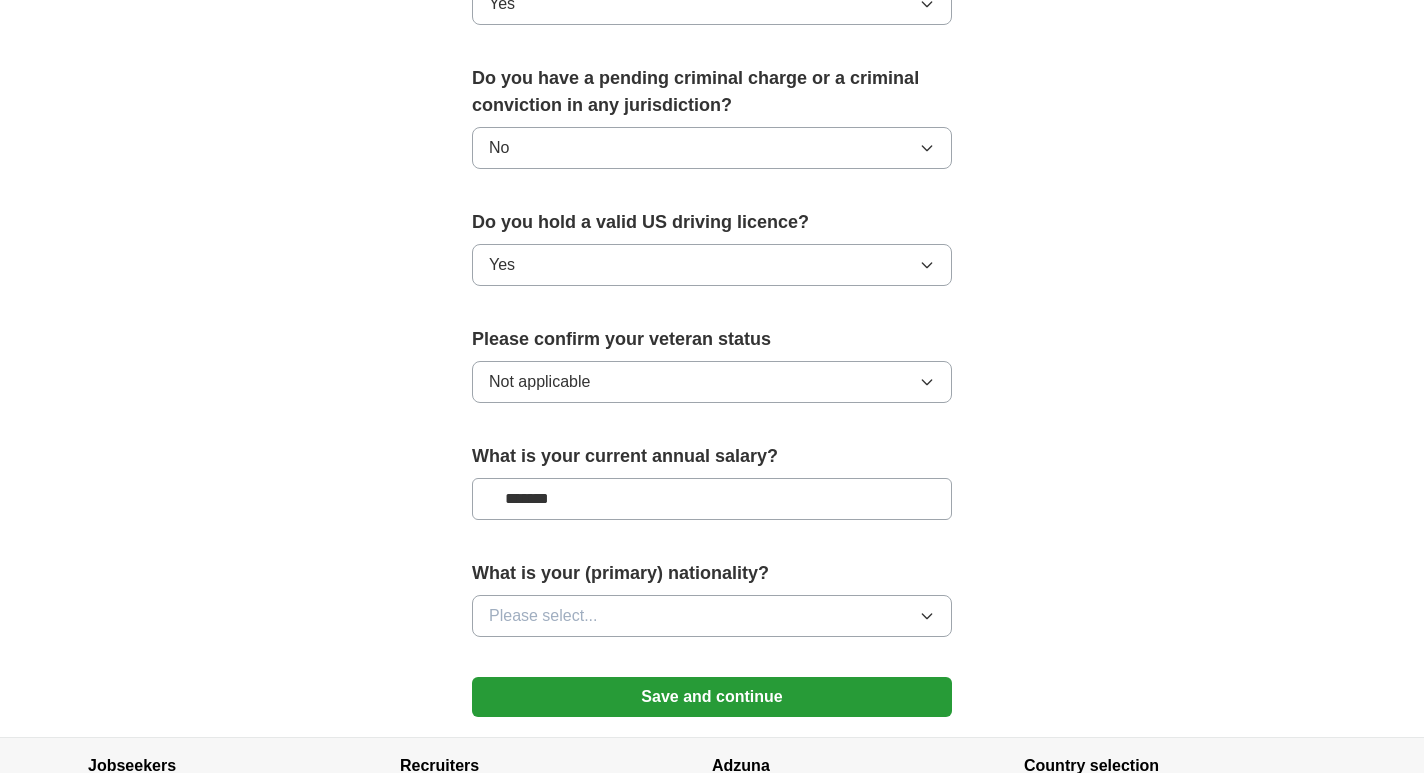 type on "*******" 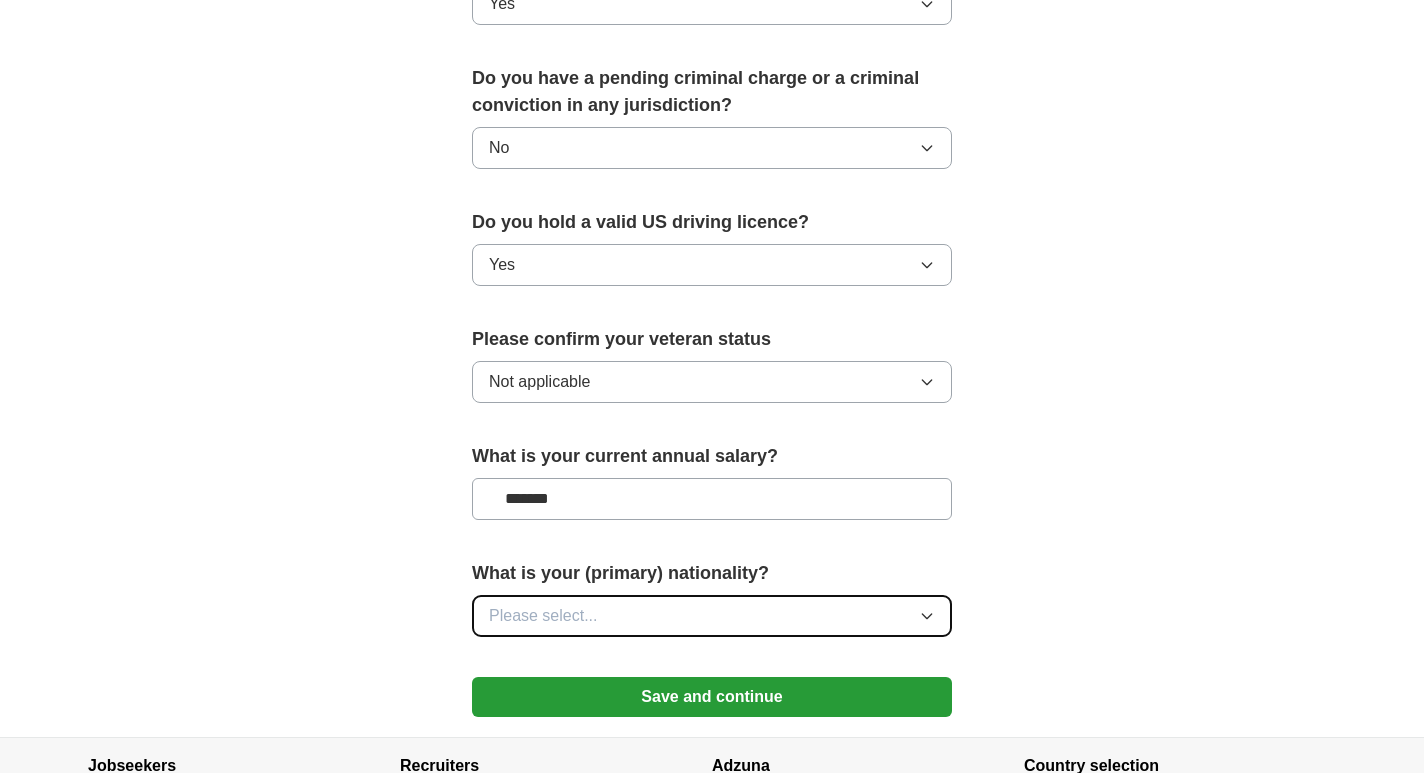 click on "Please select..." at bounding box center [712, 616] 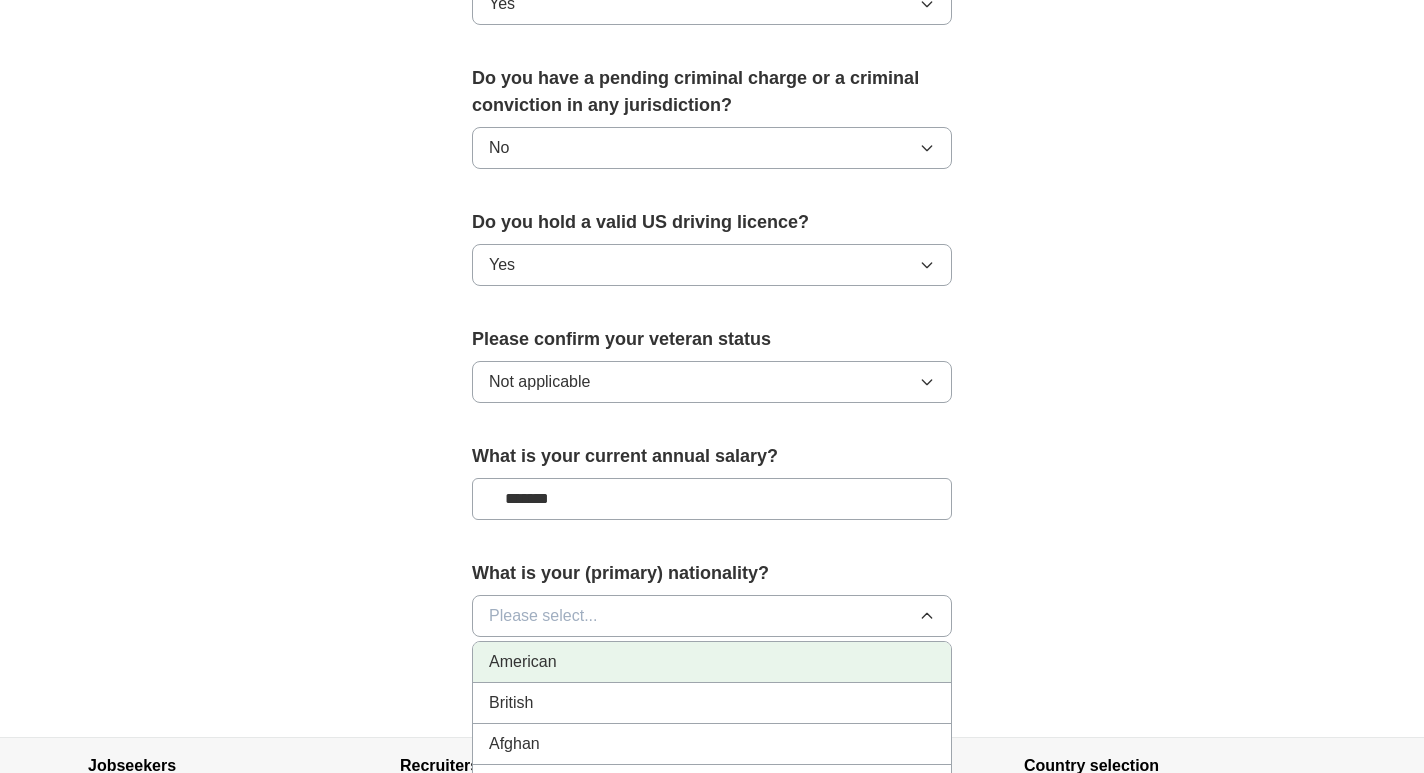 click on "American" at bounding box center [712, 662] 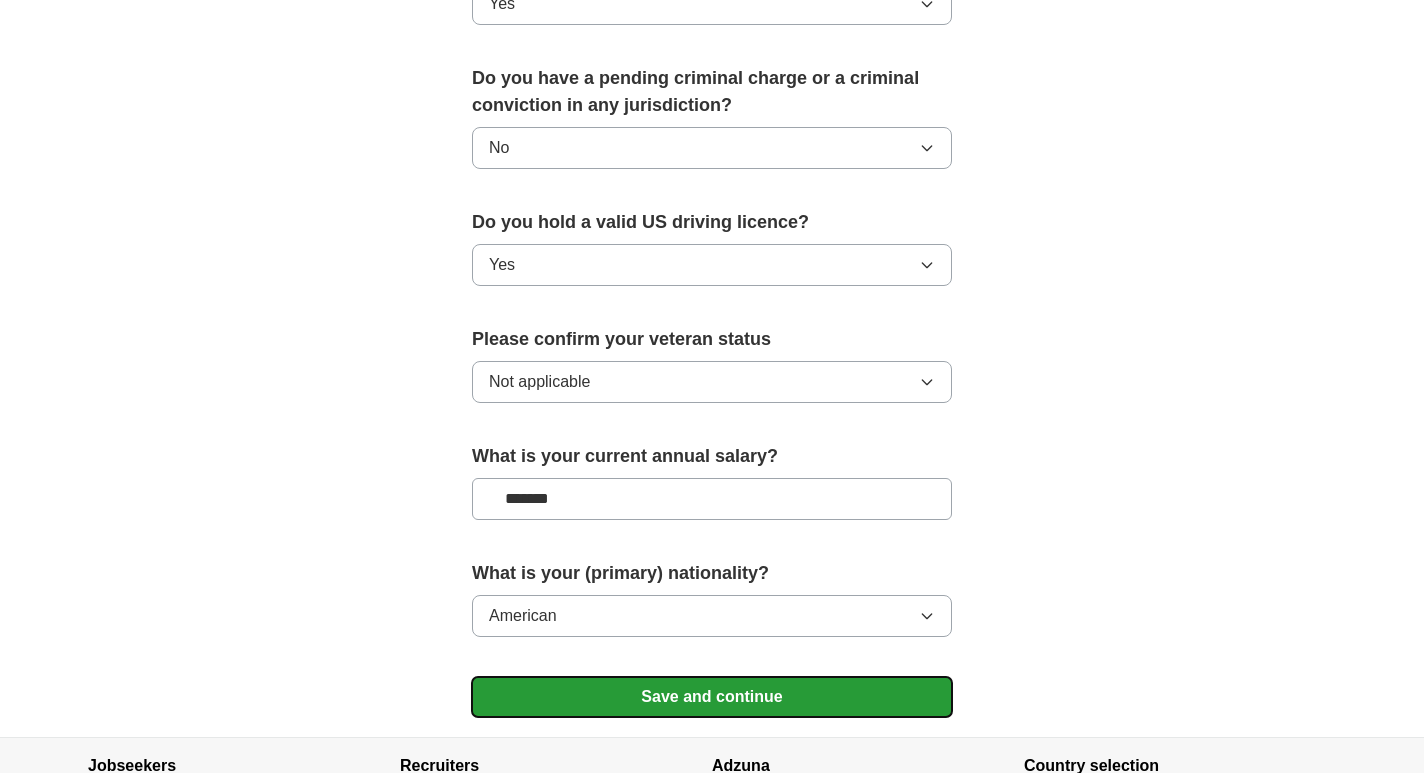 click on "Save and continue" at bounding box center [712, 697] 